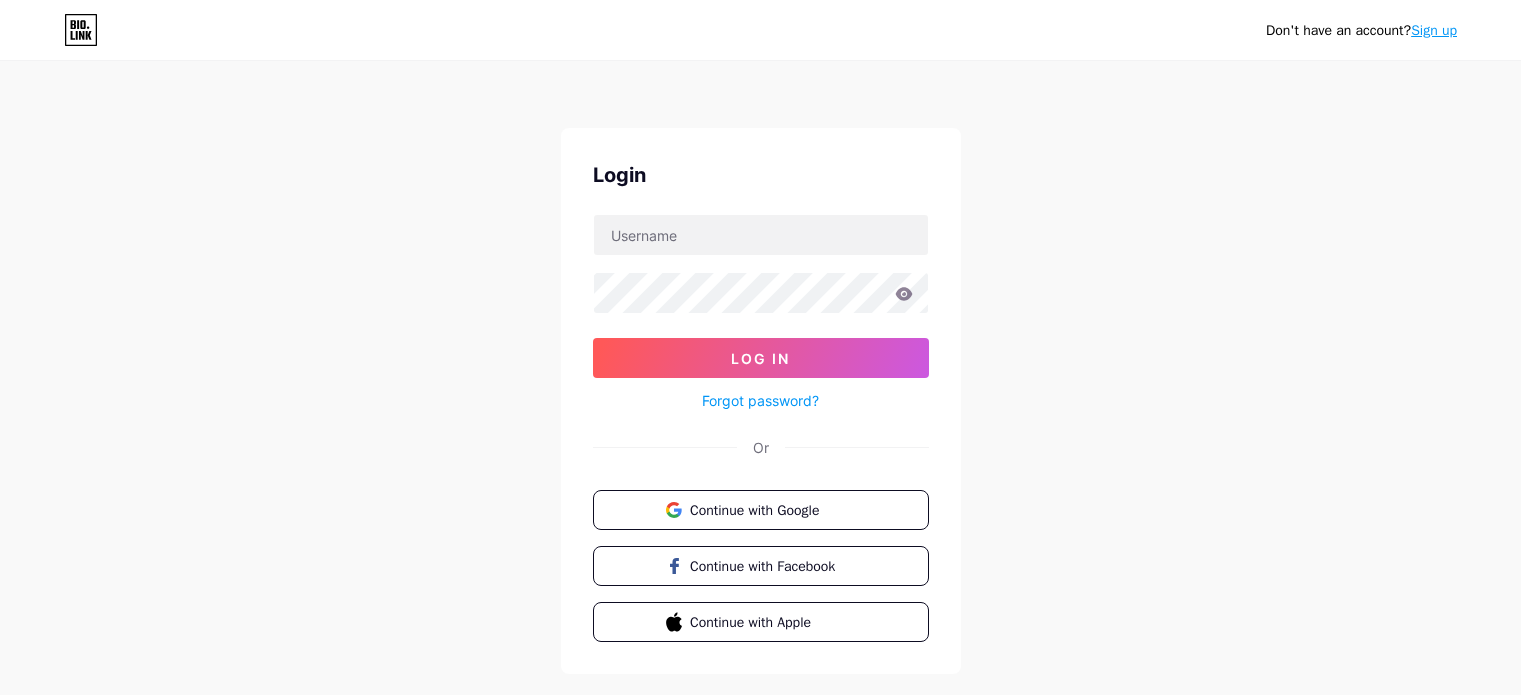 scroll, scrollTop: 0, scrollLeft: 0, axis: both 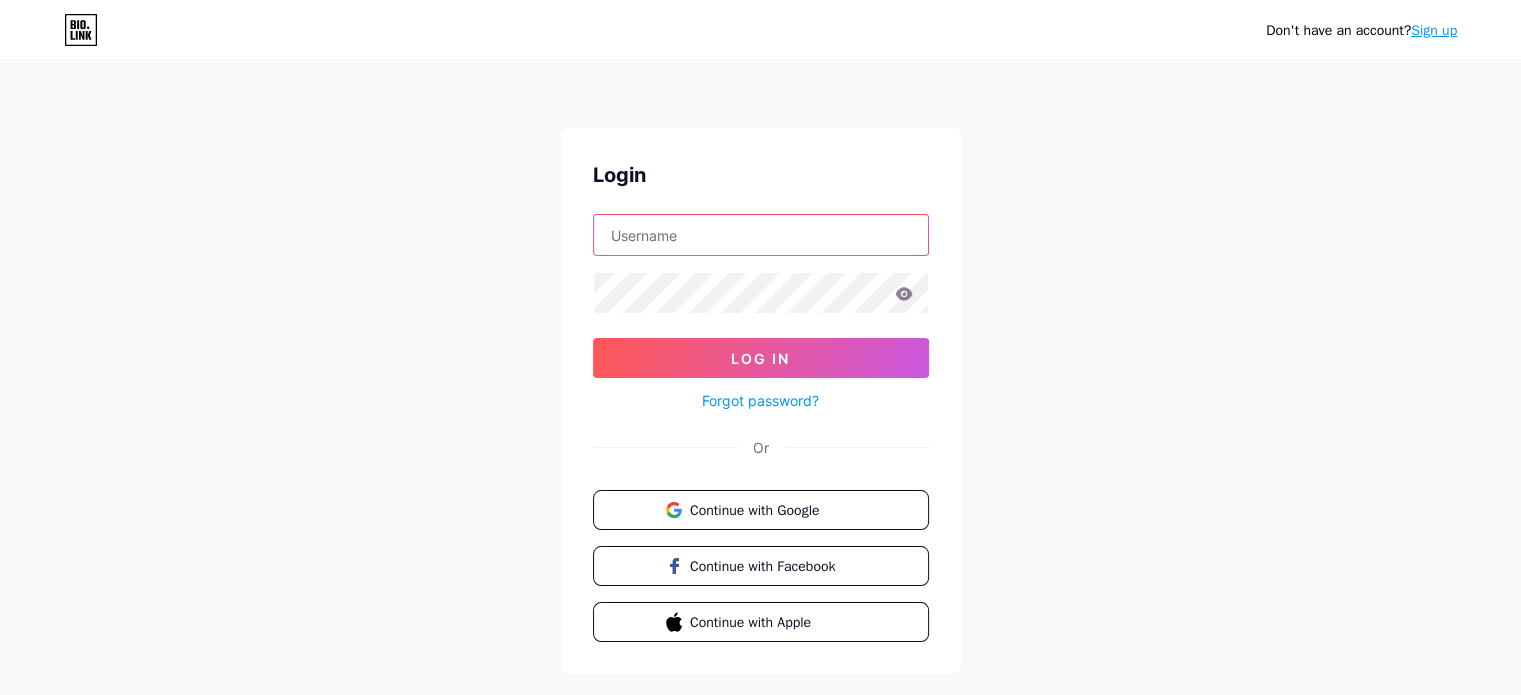 click at bounding box center [761, 235] 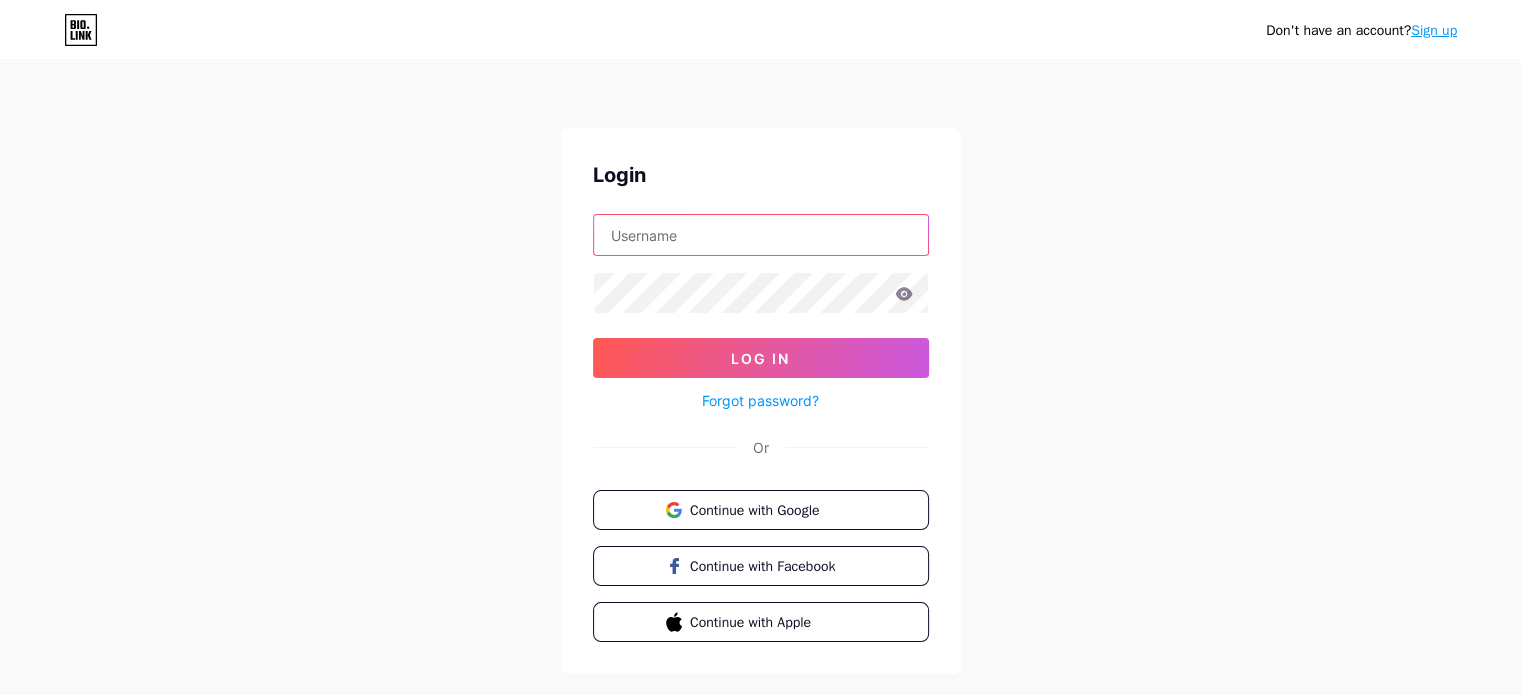 type on "[DOMAIN_NAME][EMAIL_ADDRESS][DOMAIN_NAME]" 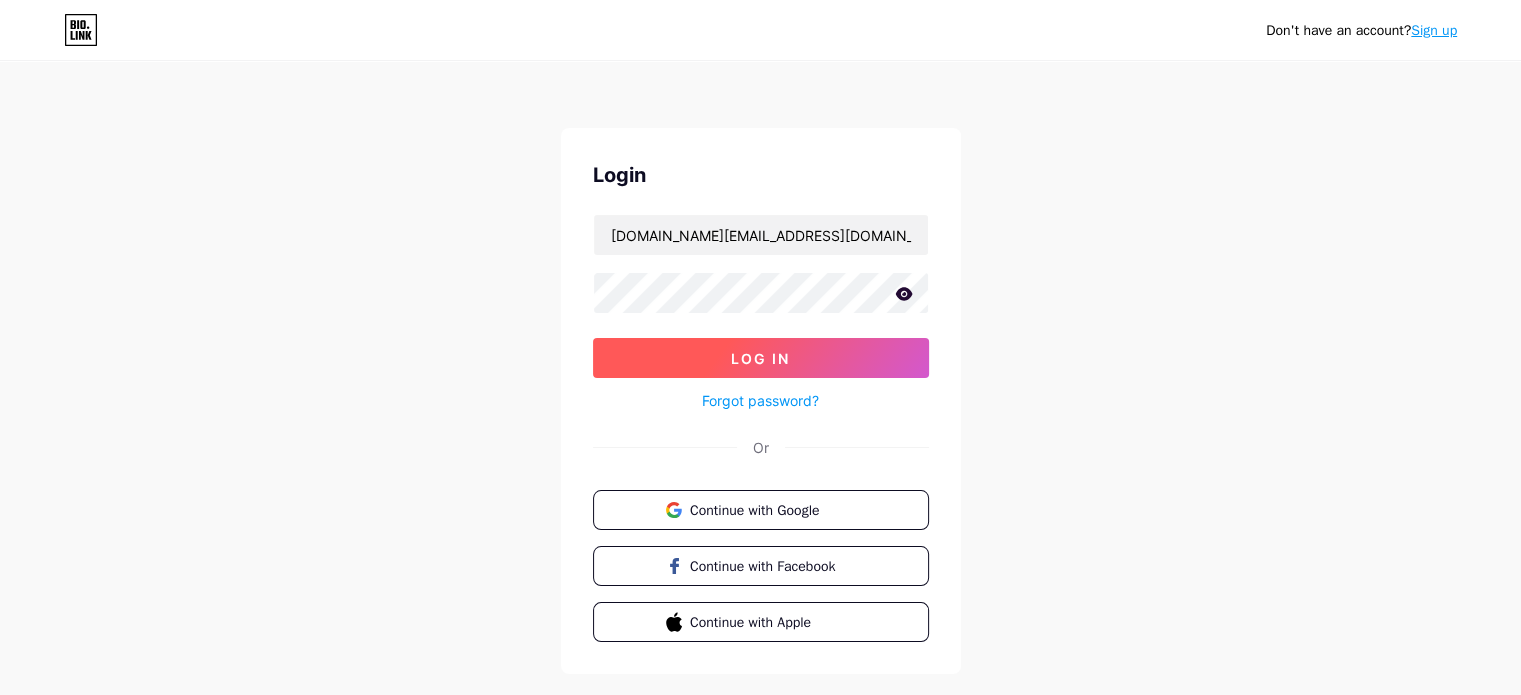 click on "Log In" at bounding box center [760, 358] 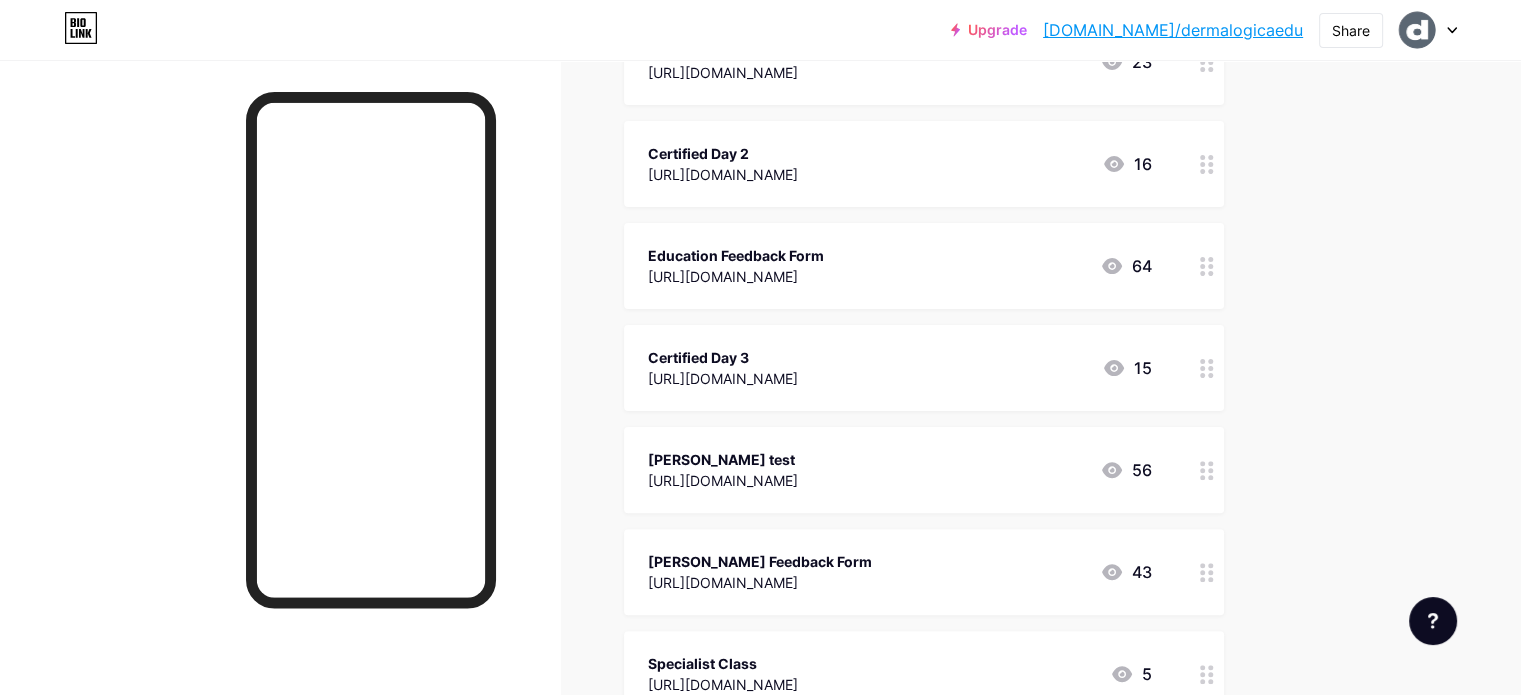 scroll, scrollTop: 400, scrollLeft: 0, axis: vertical 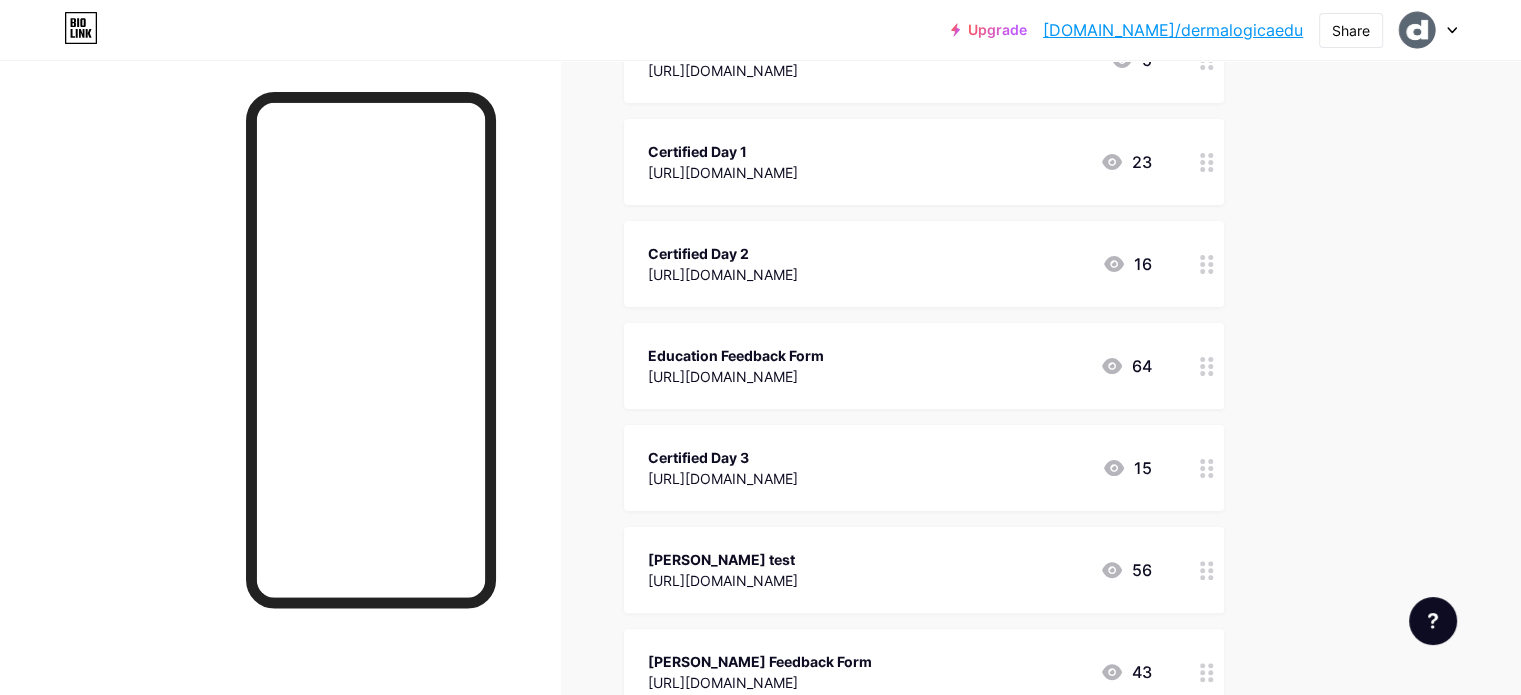 click 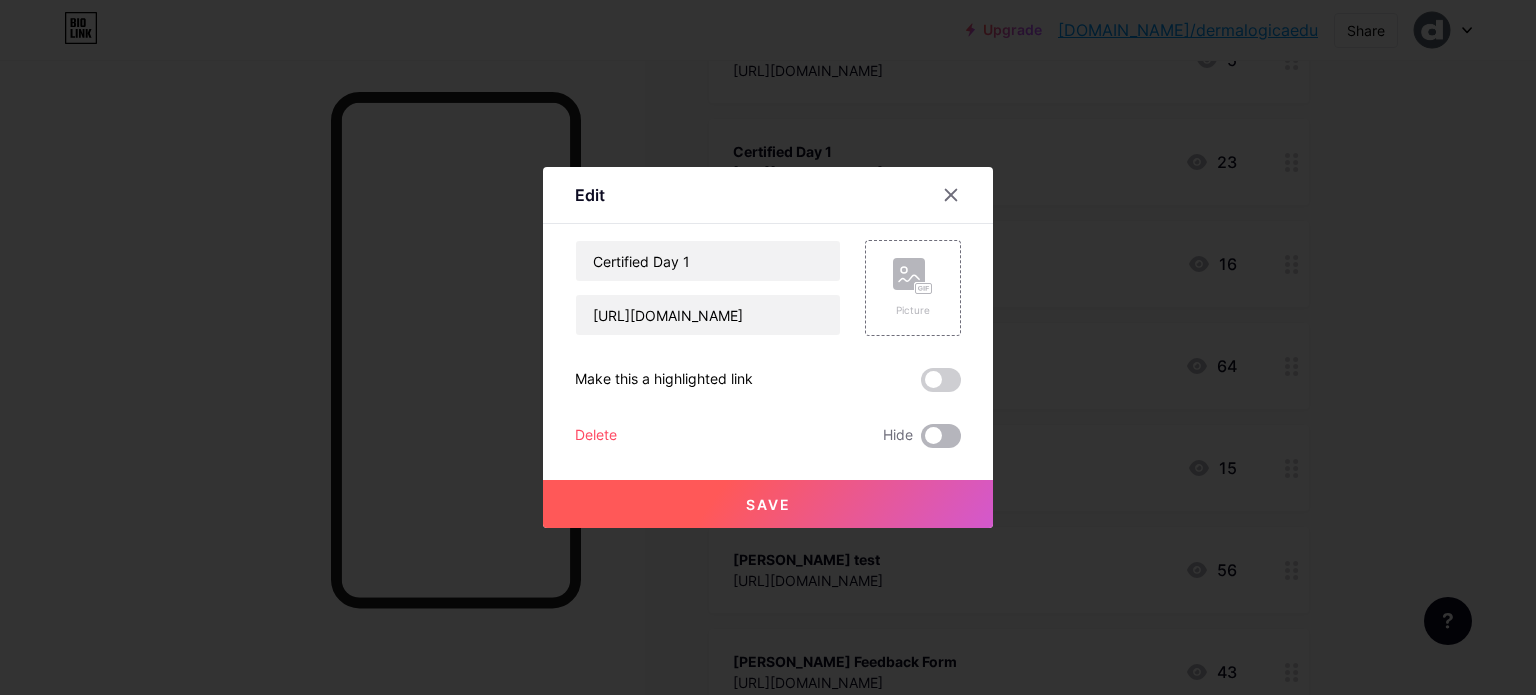 click at bounding box center [941, 436] 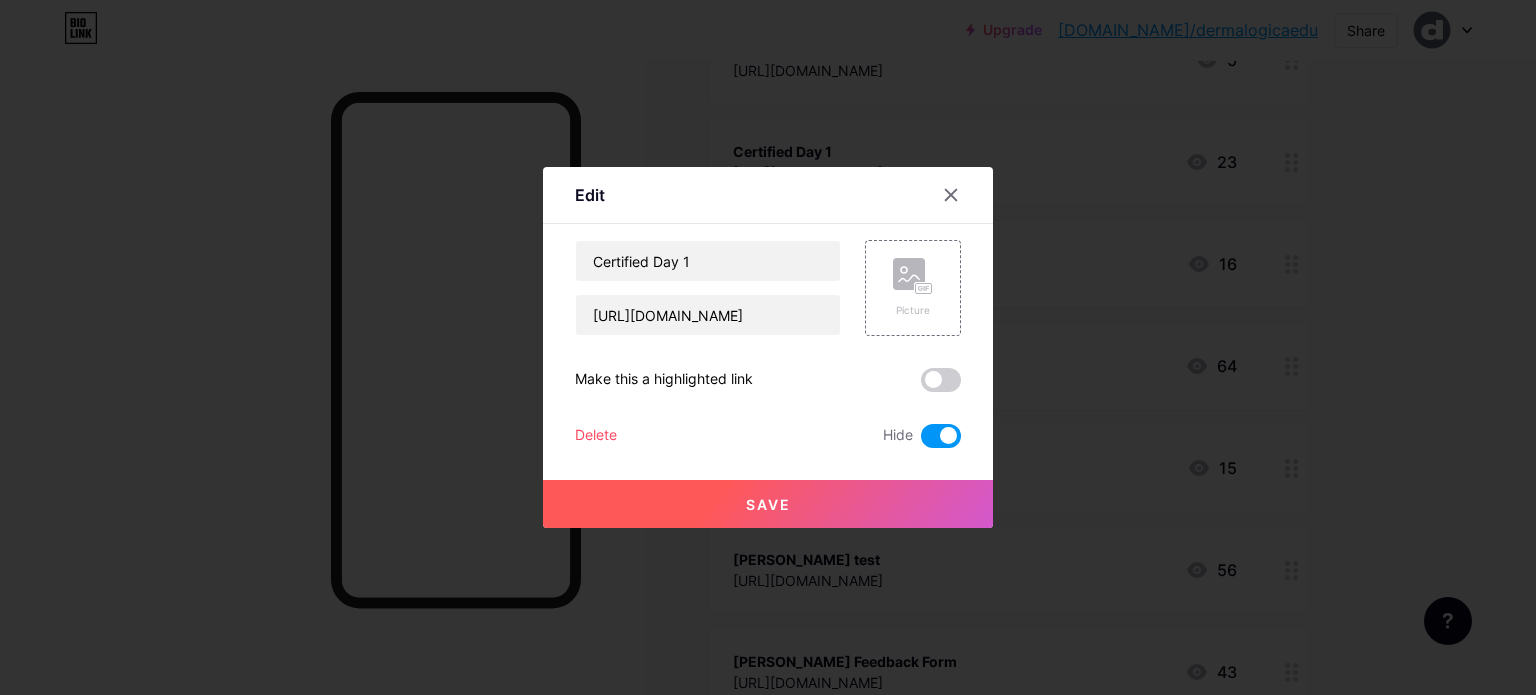 click on "Save" at bounding box center (768, 504) 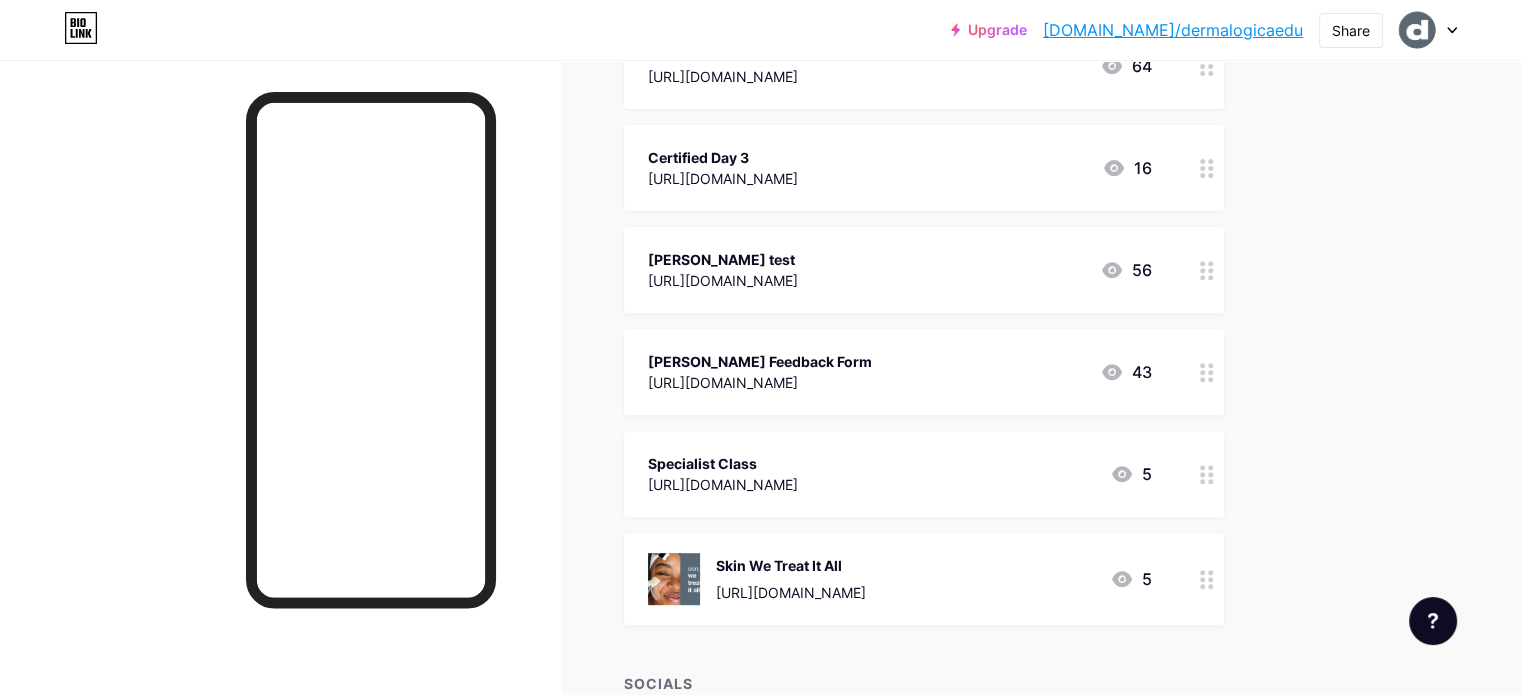 scroll, scrollTop: 600, scrollLeft: 0, axis: vertical 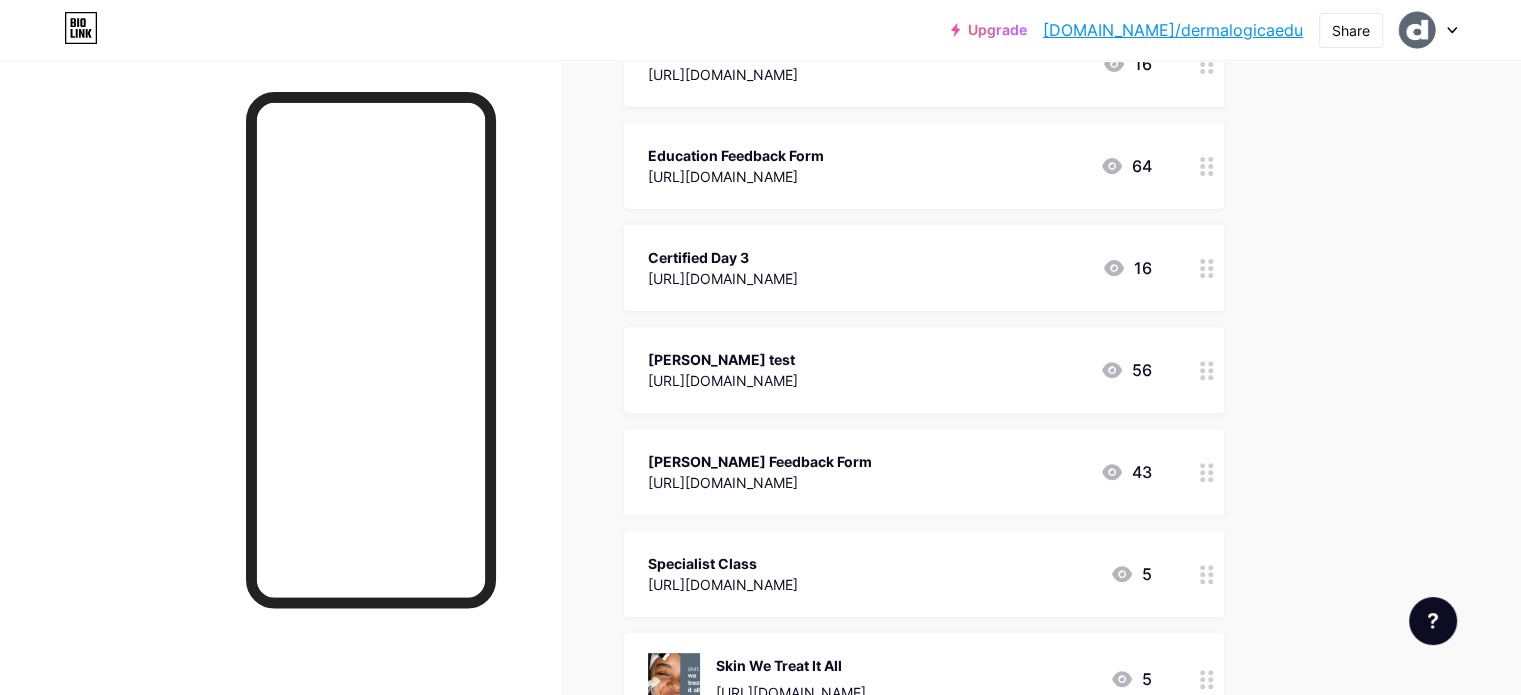click 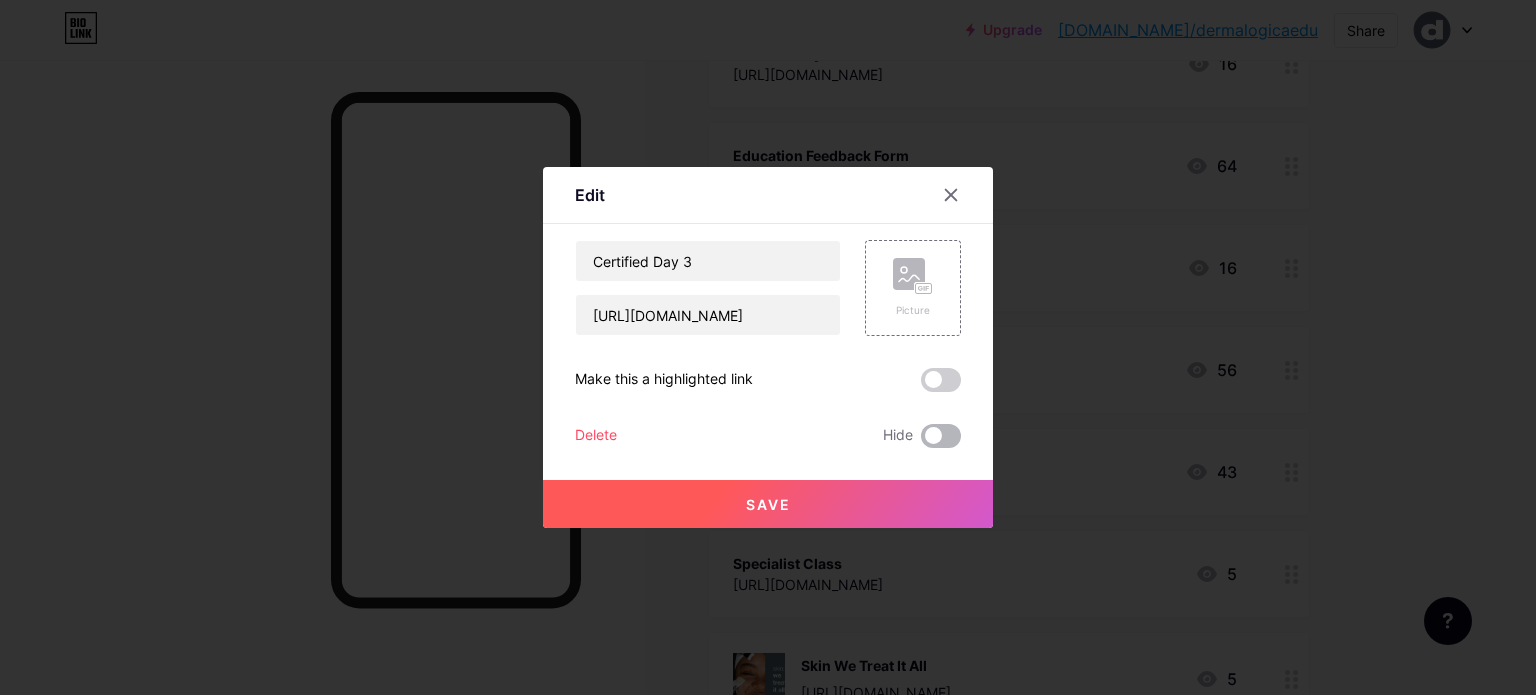 click at bounding box center (941, 436) 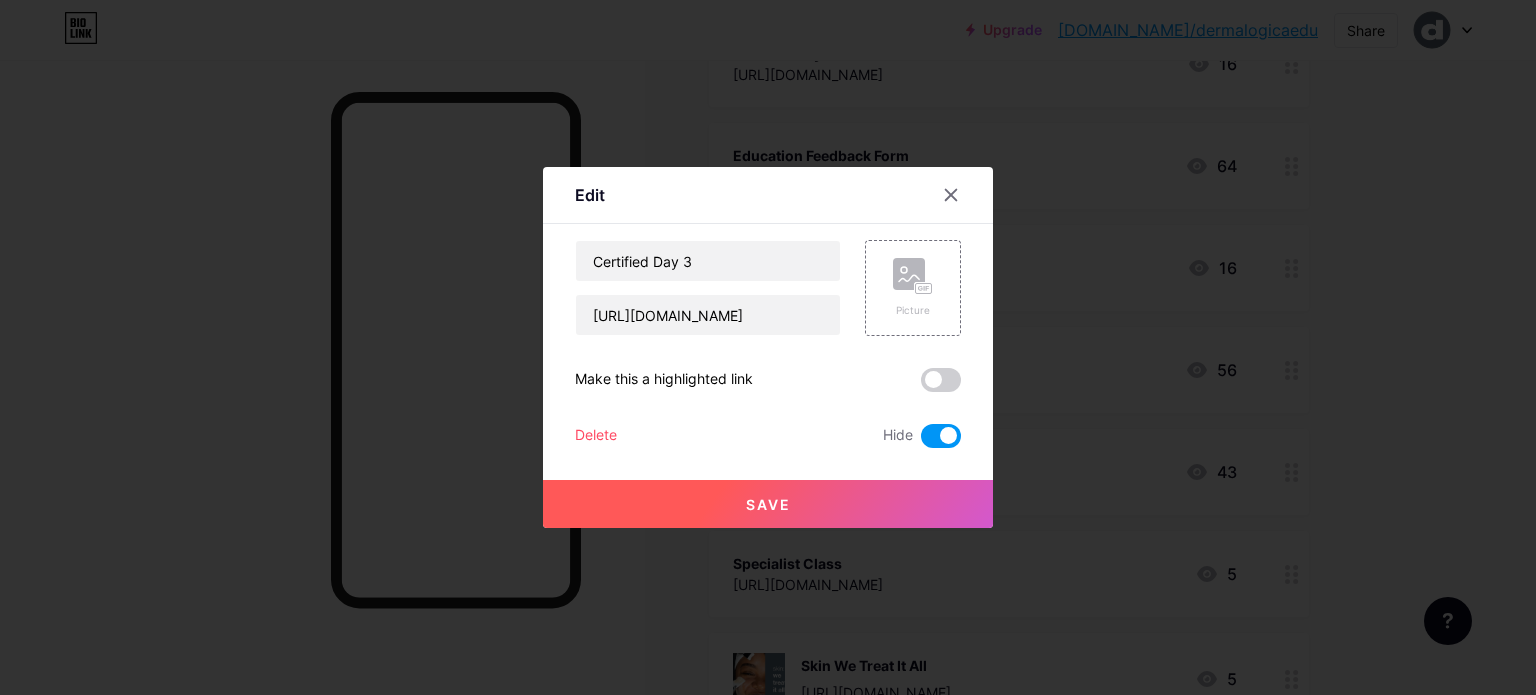 click on "Save" at bounding box center [768, 504] 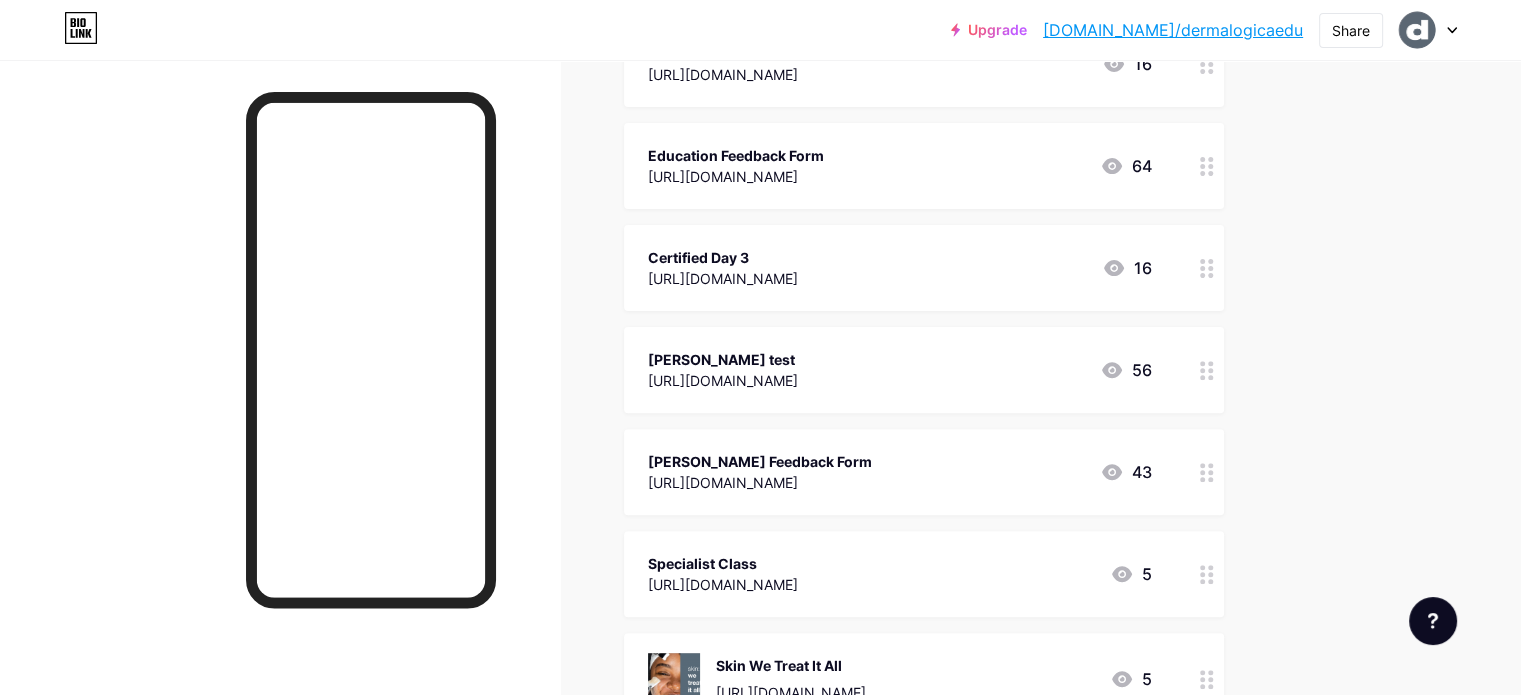 click at bounding box center (1207, 166) 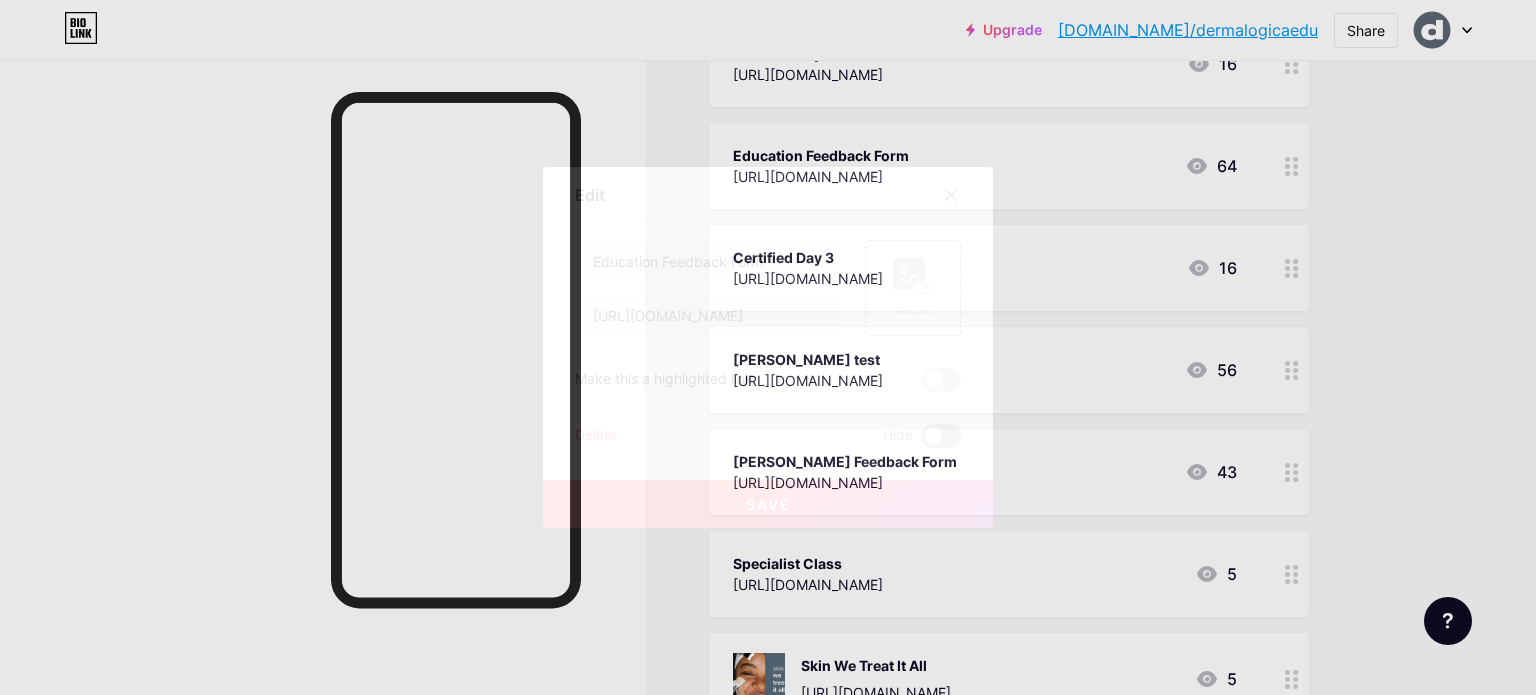 click at bounding box center (941, 436) 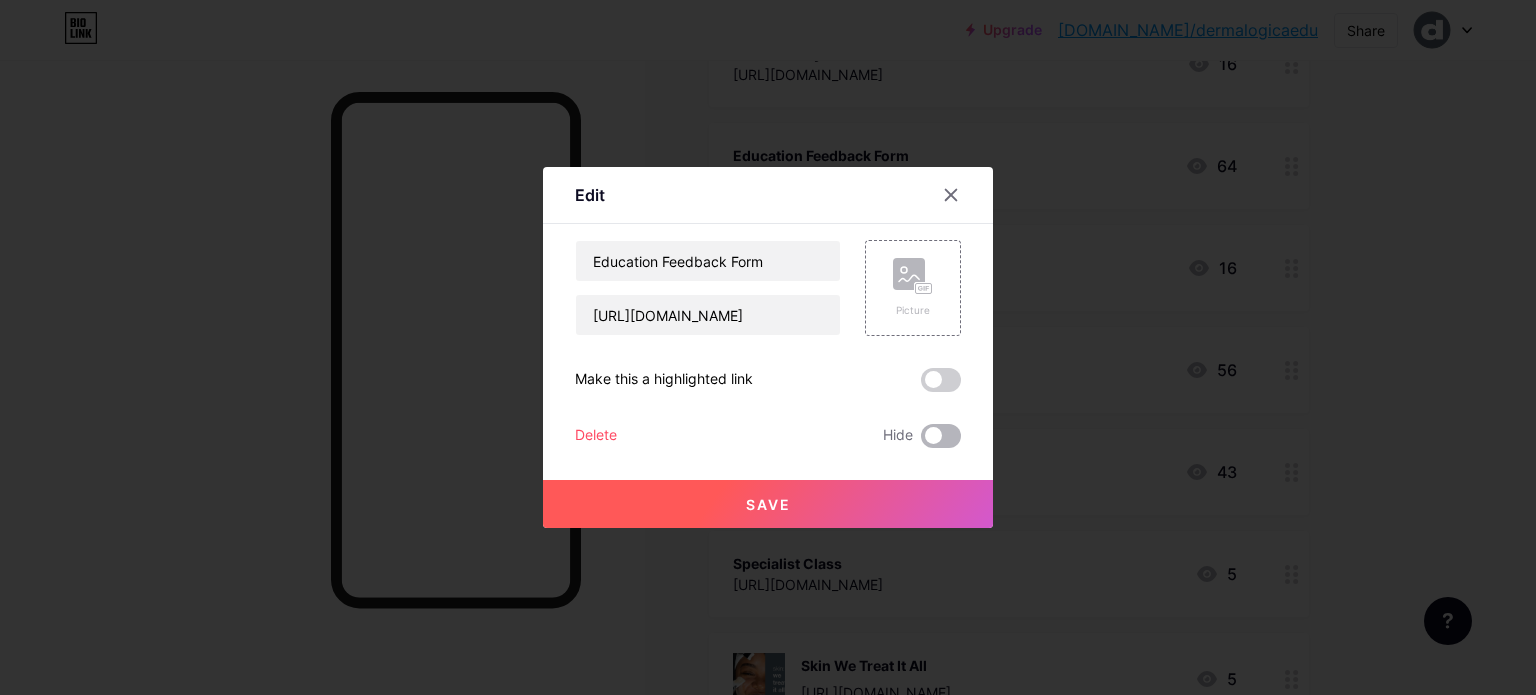 click at bounding box center [921, 441] 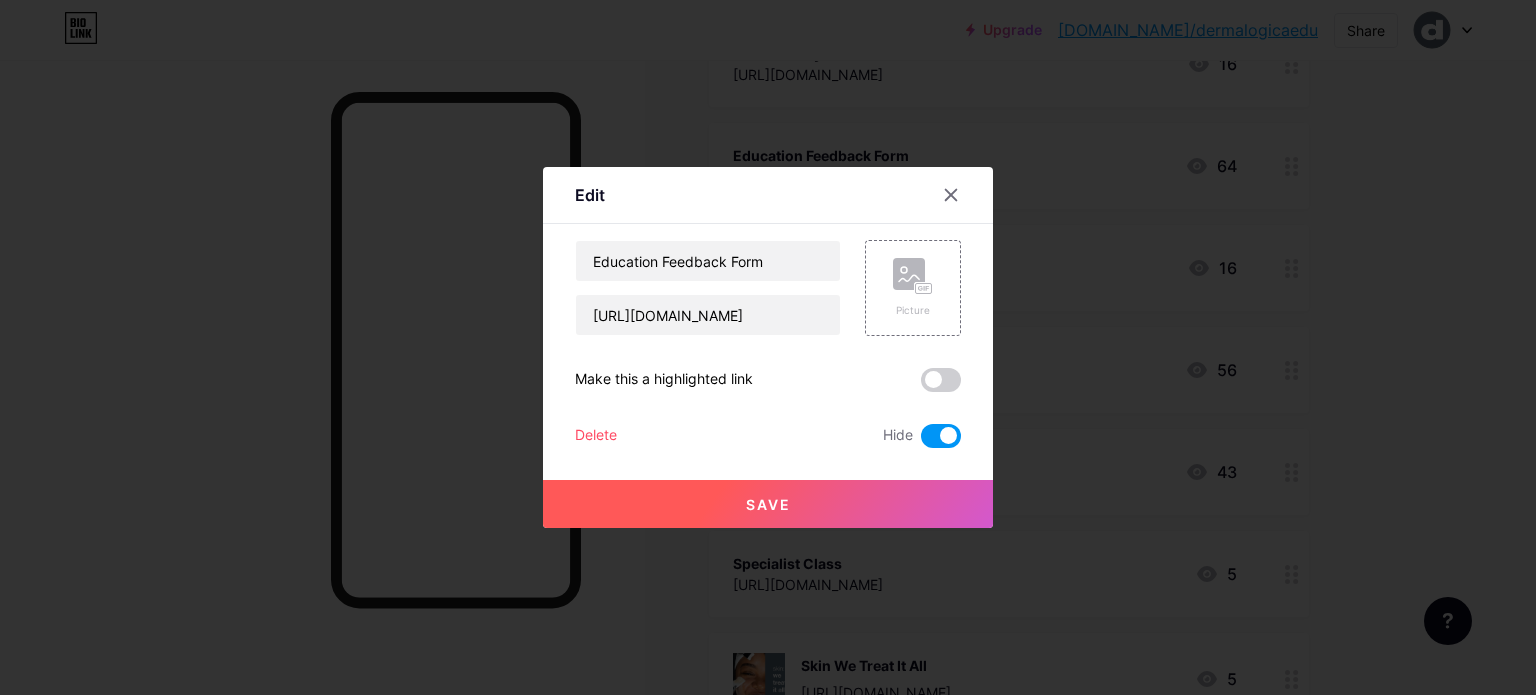 click on "Save" at bounding box center (768, 504) 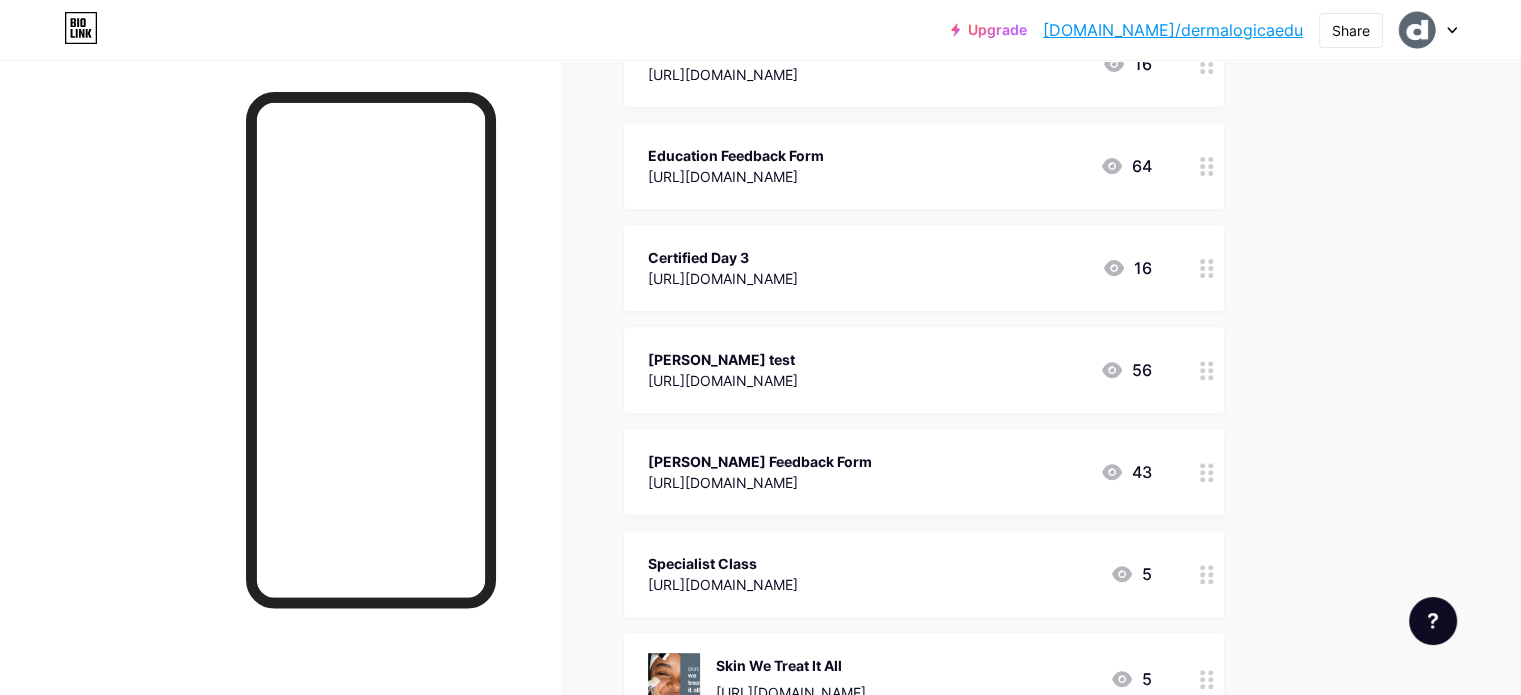 click at bounding box center (1207, 370) 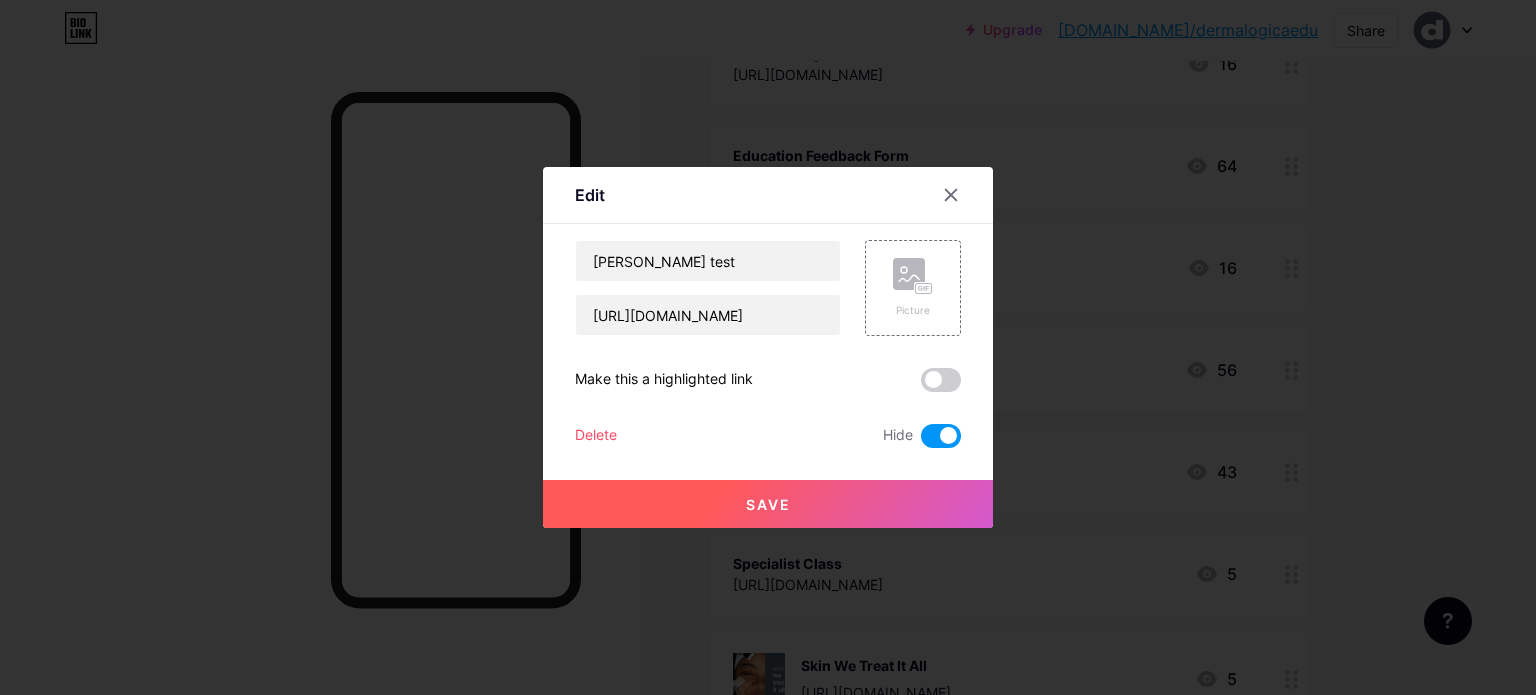click at bounding box center [941, 436] 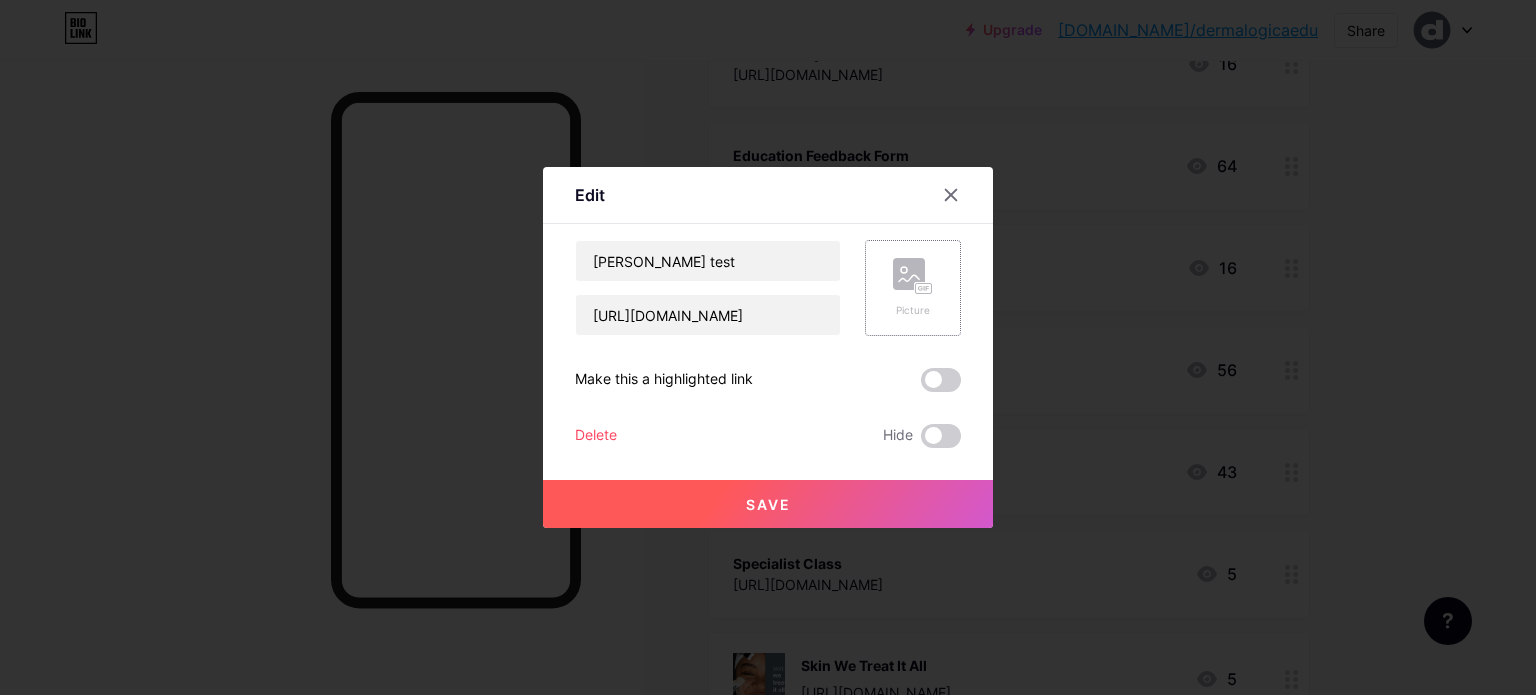 click on "Picture" at bounding box center [913, 288] 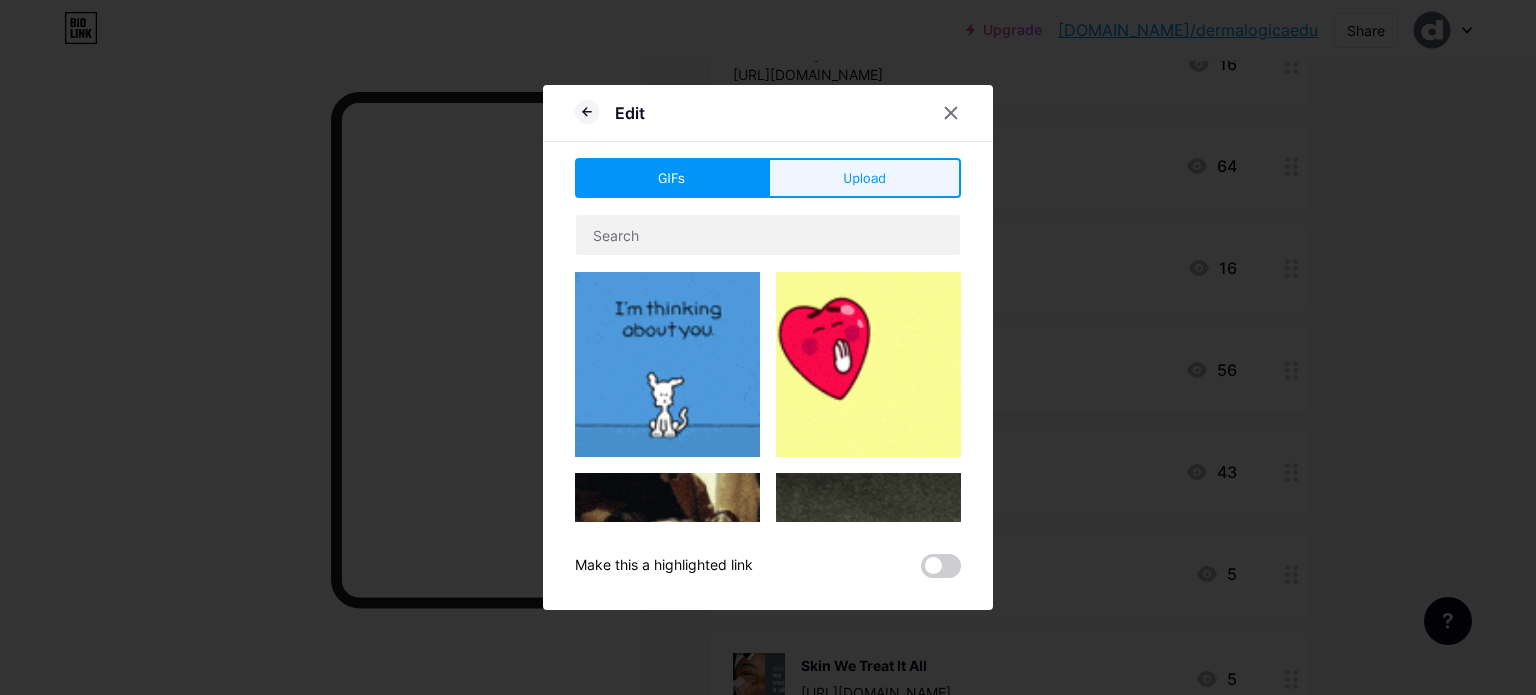 click on "Upload" at bounding box center (864, 178) 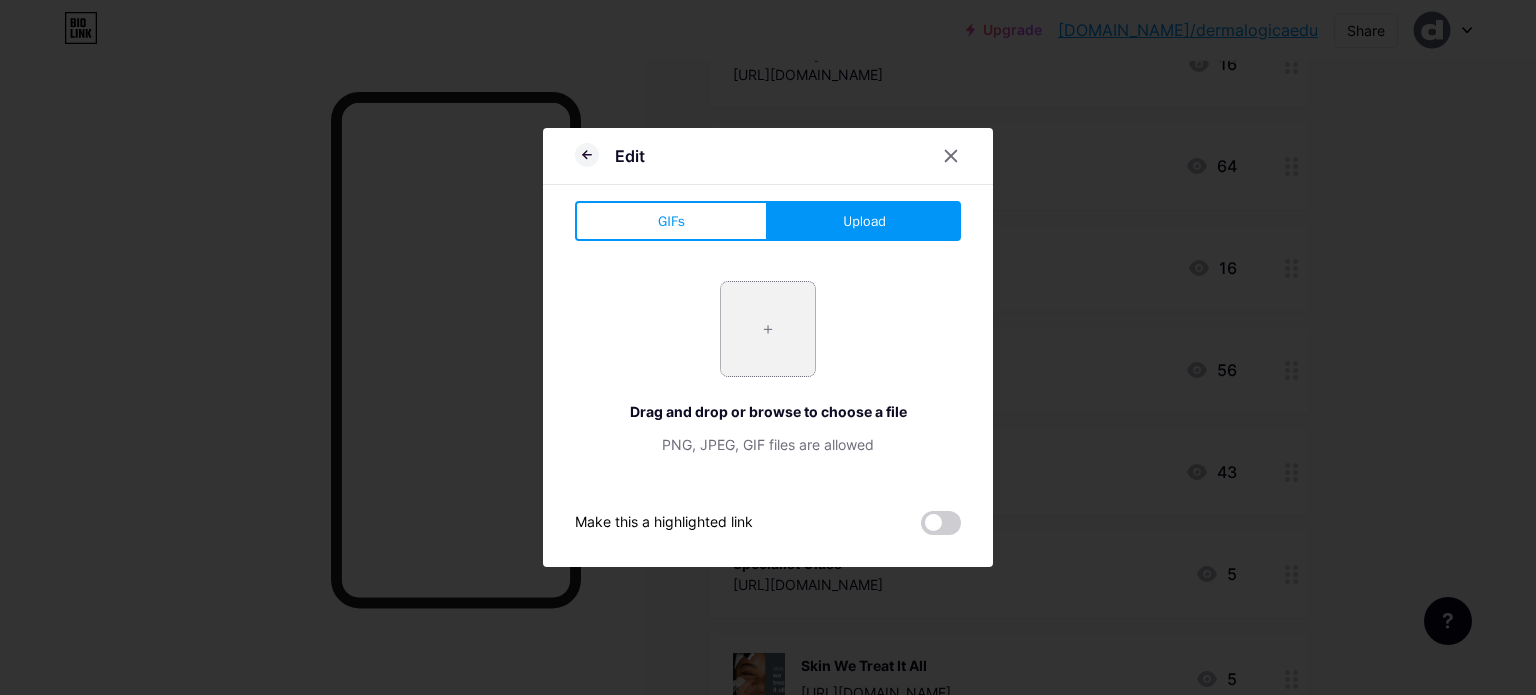 click at bounding box center (768, 329) 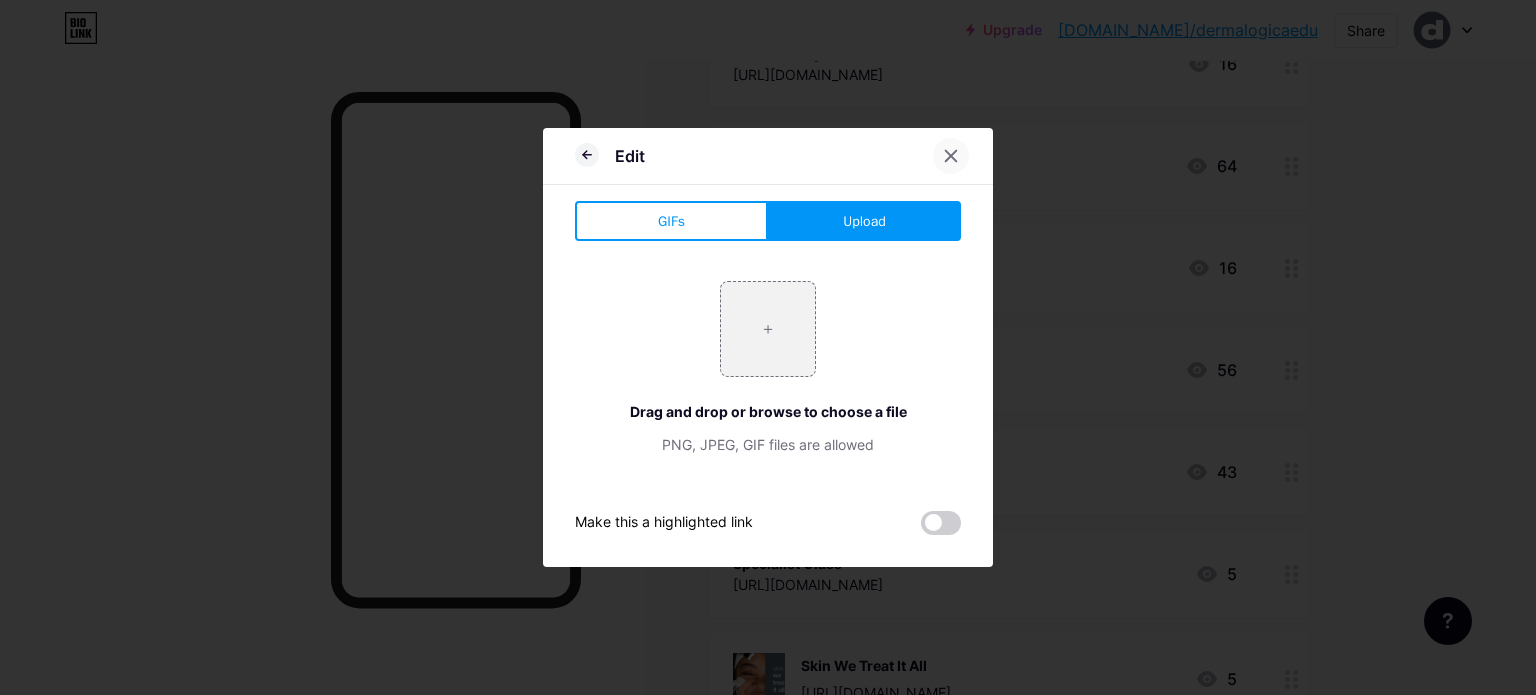 click at bounding box center (951, 156) 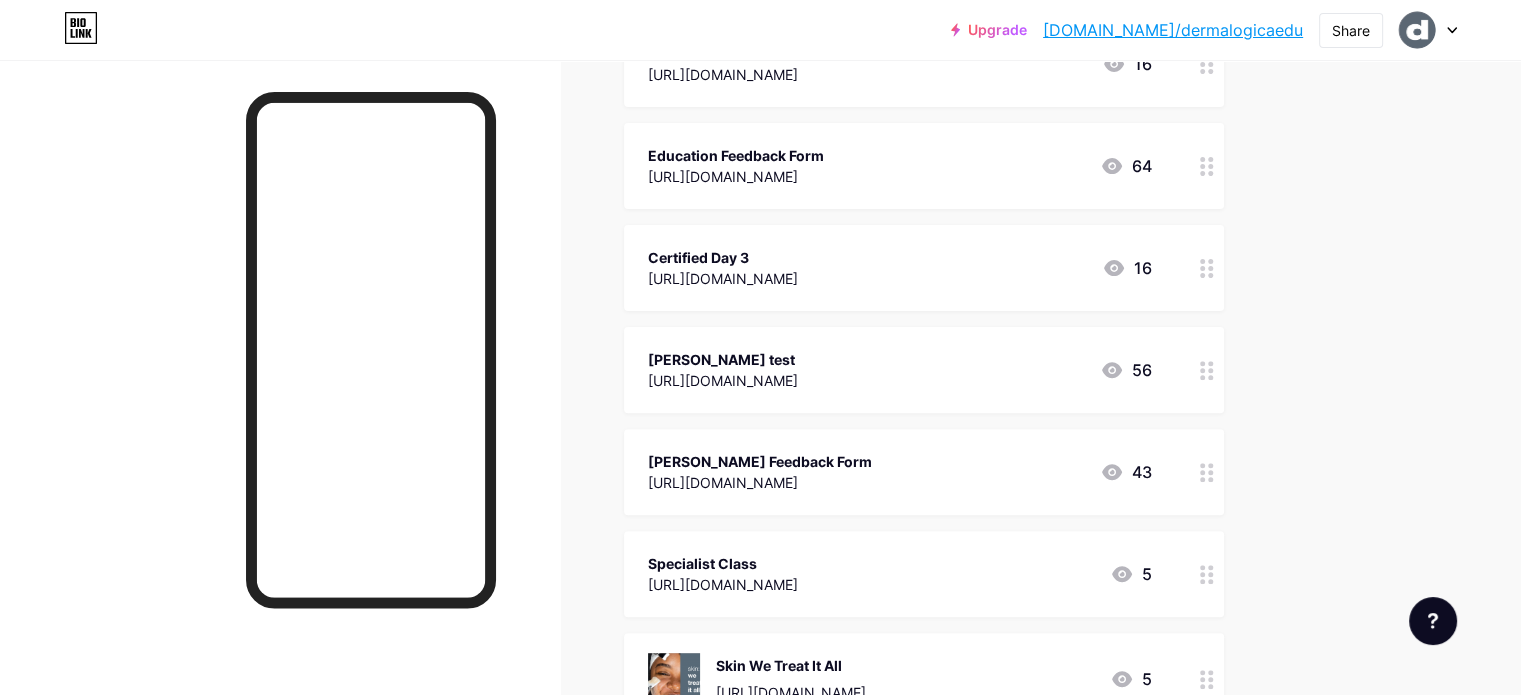 click at bounding box center (1207, 472) 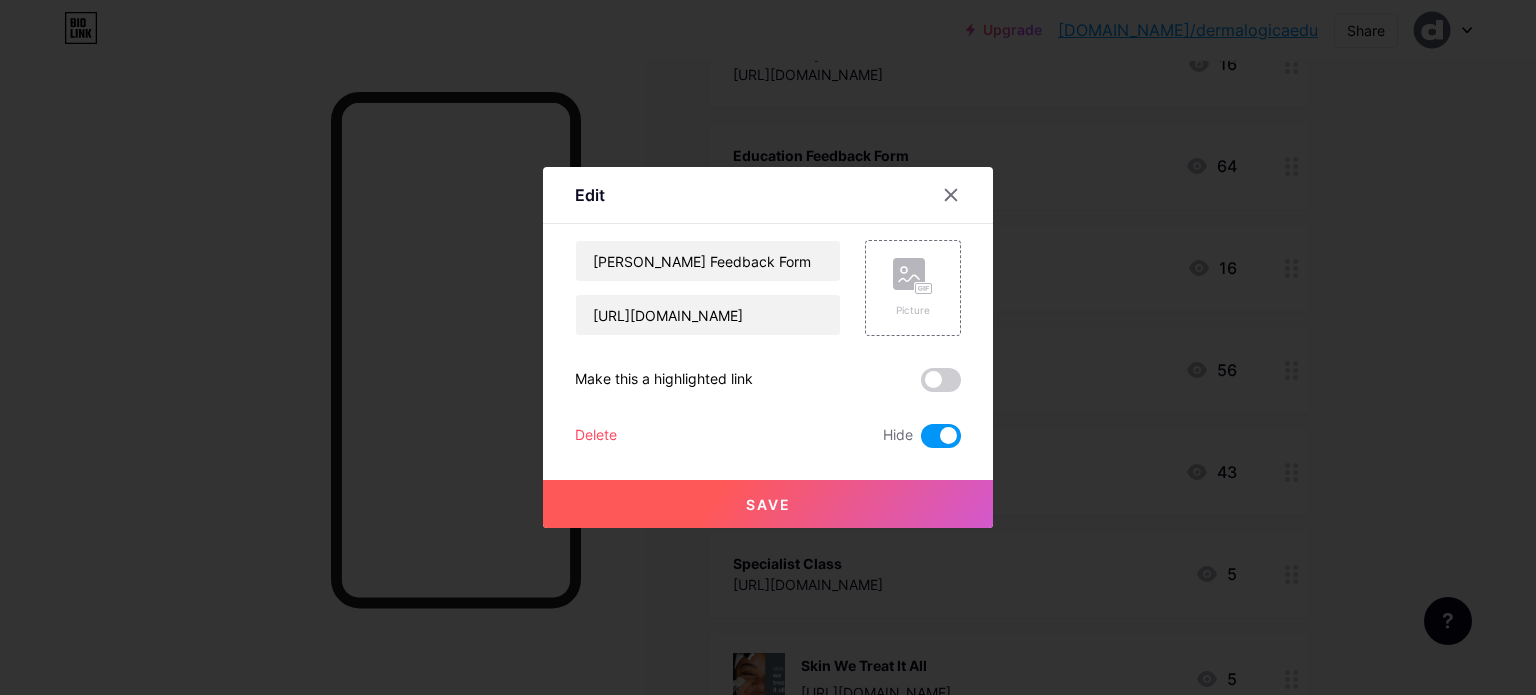 click at bounding box center (941, 436) 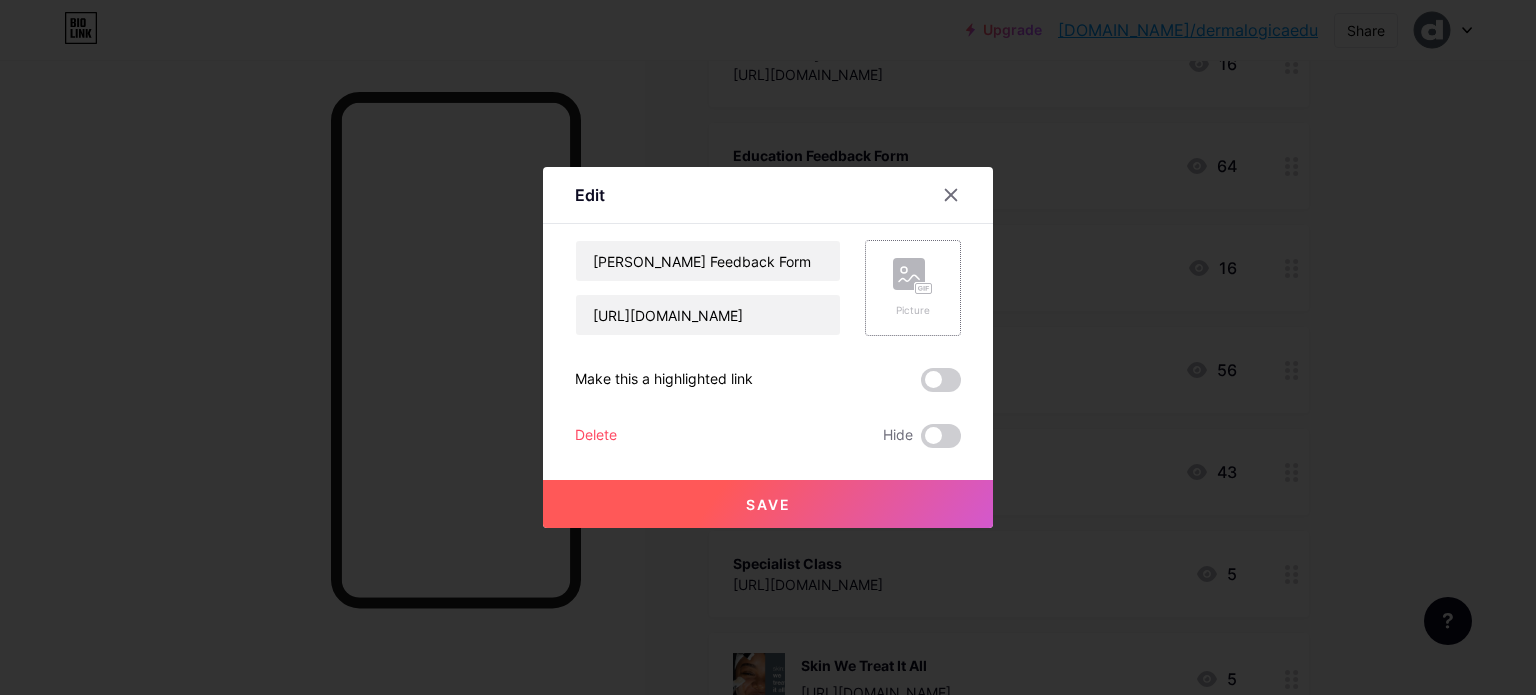 click on "Picture" at bounding box center (913, 310) 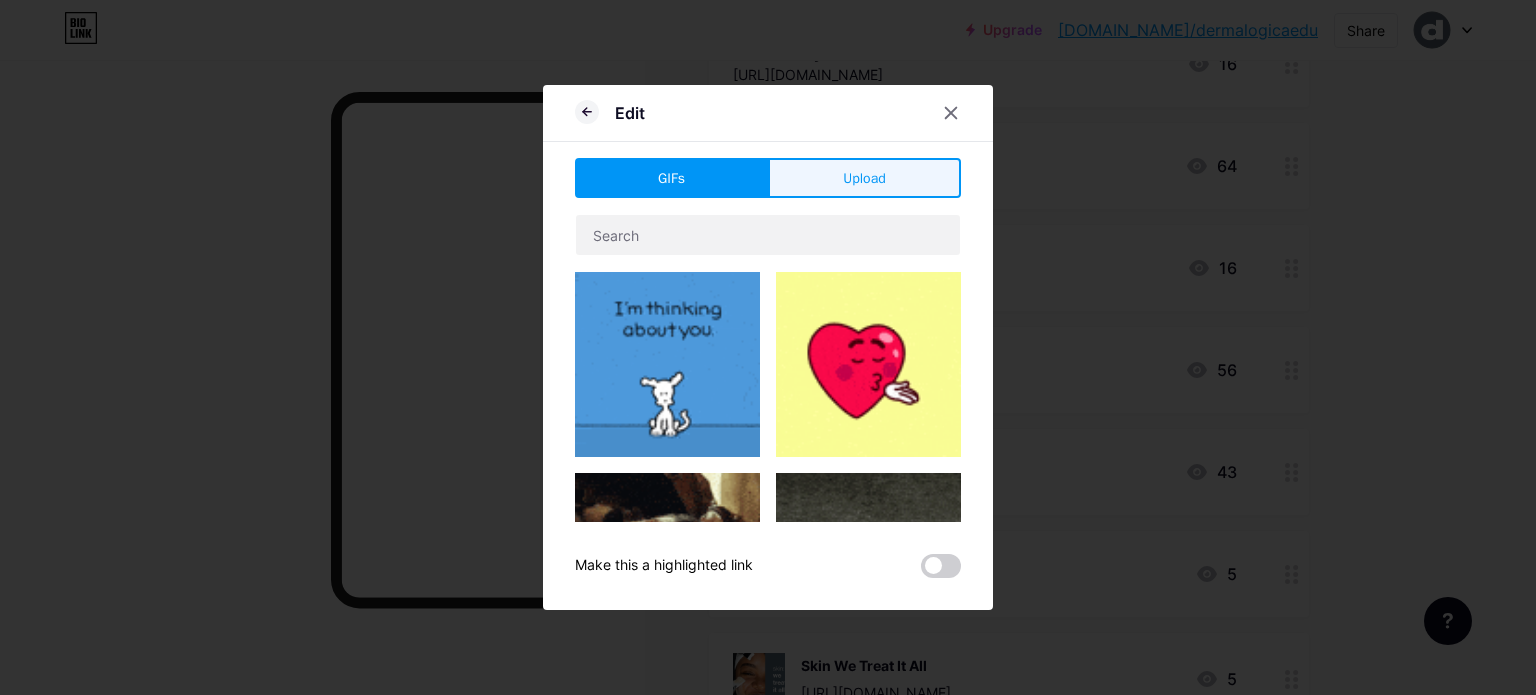 click on "Upload" at bounding box center (864, 178) 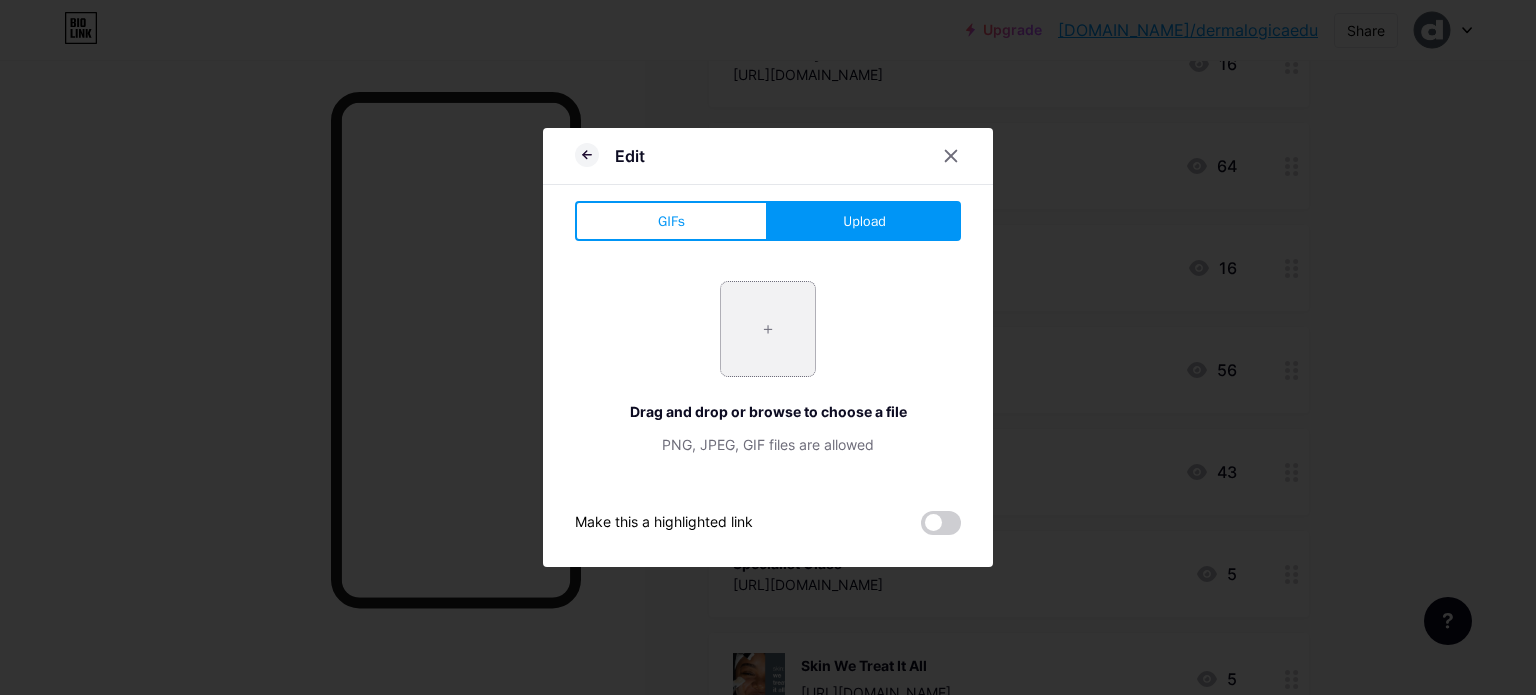click at bounding box center [768, 329] 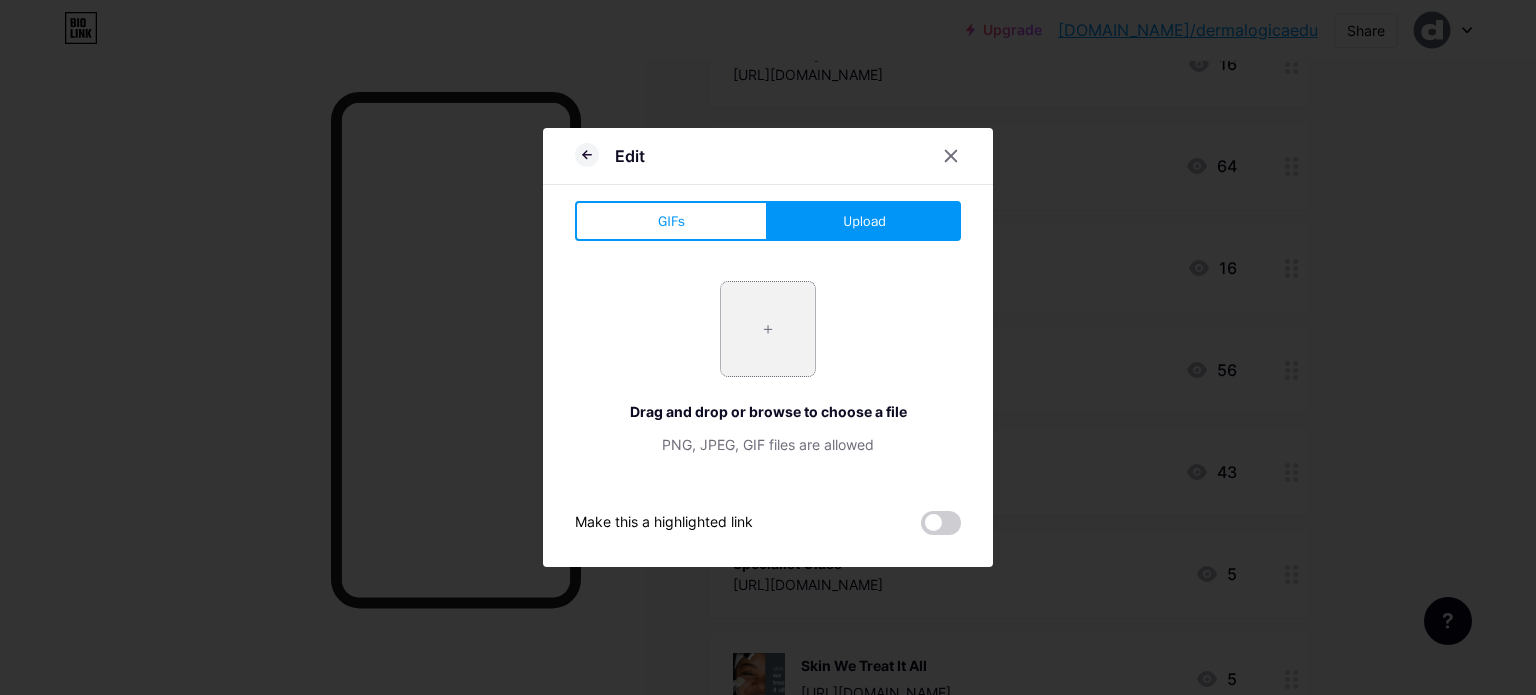 type on "C:\fakepath\584290a4a6515b1e0ad75abf.png" 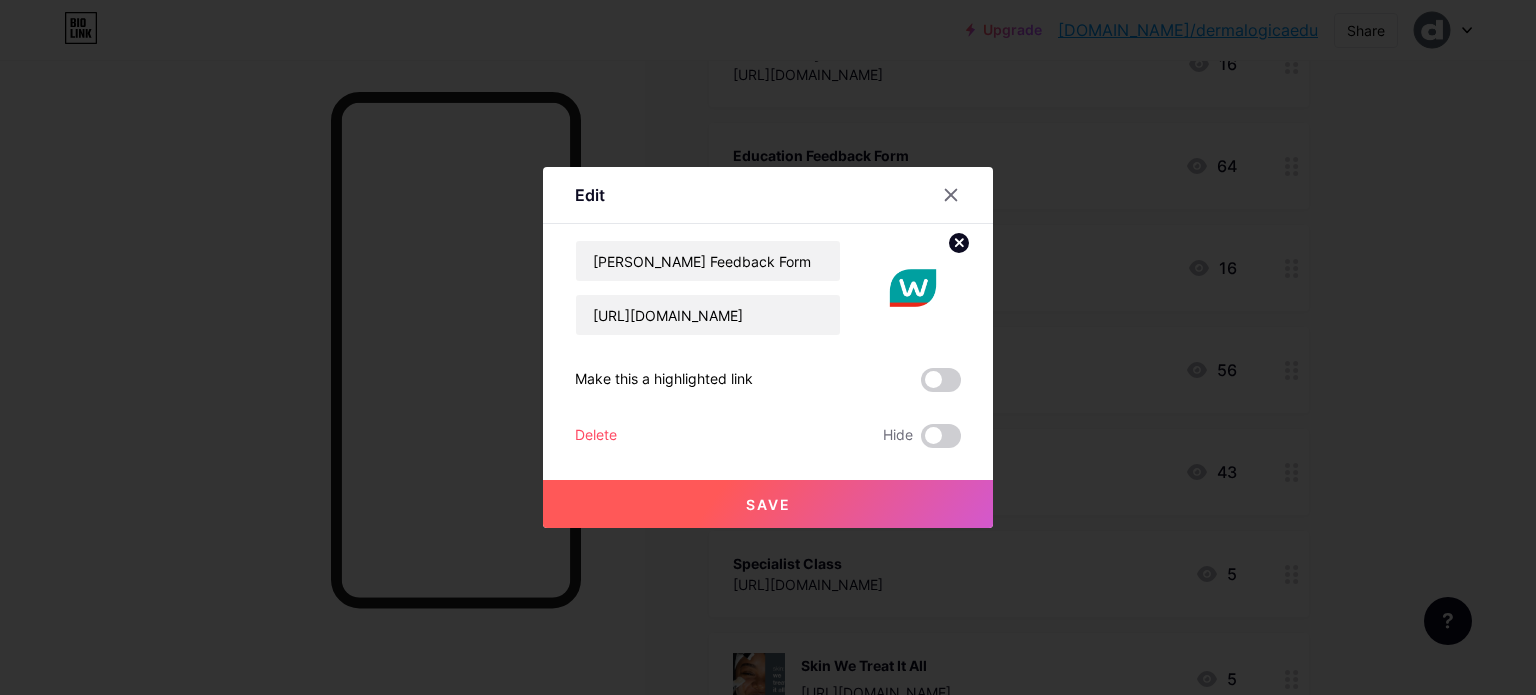 click on "Save" at bounding box center (768, 504) 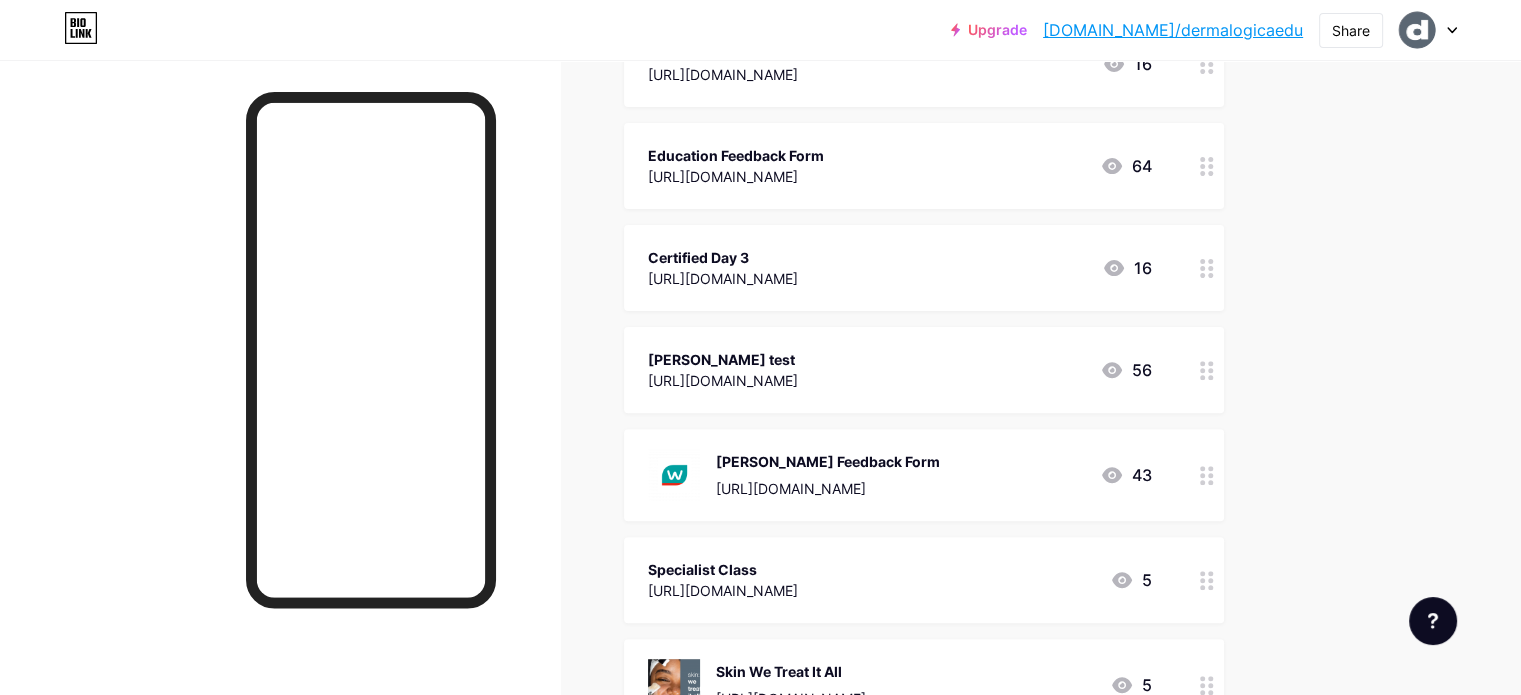 click at bounding box center [1207, 370] 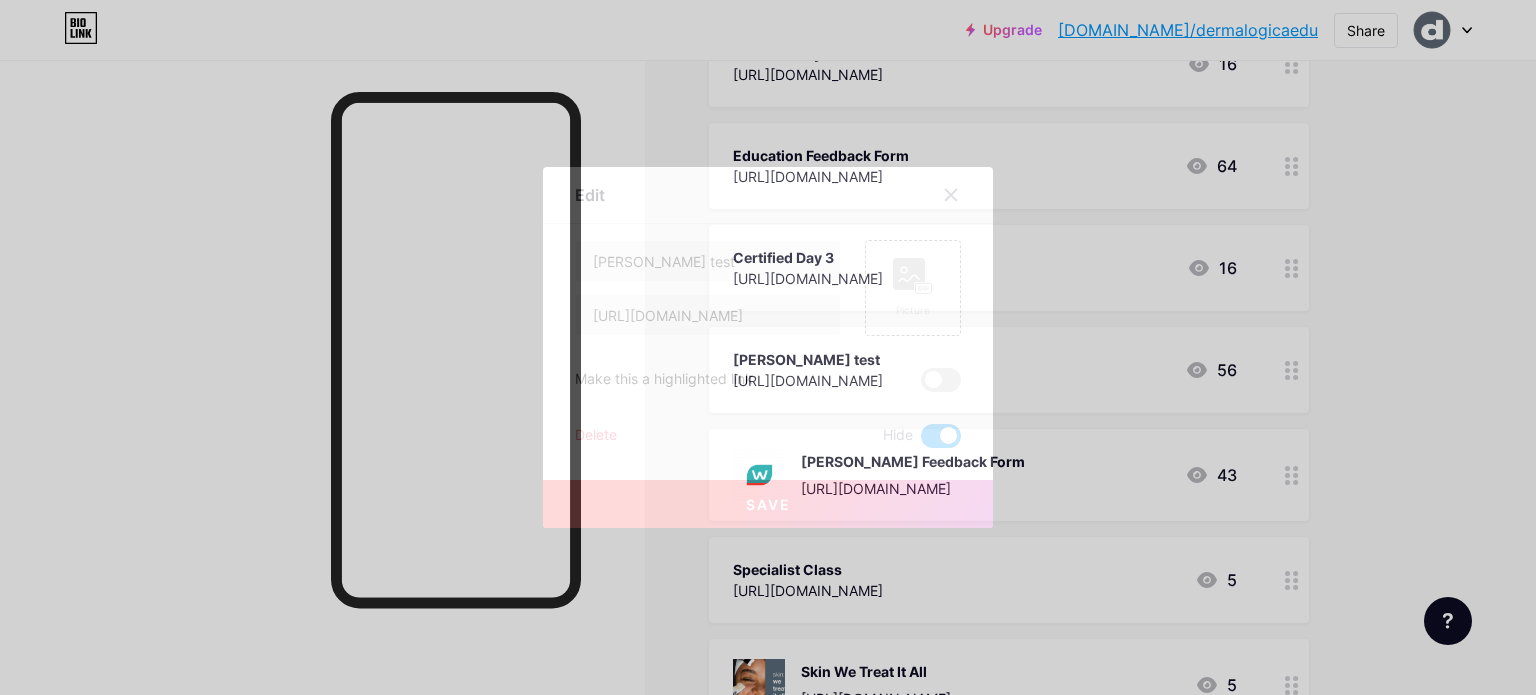 click at bounding box center (941, 436) 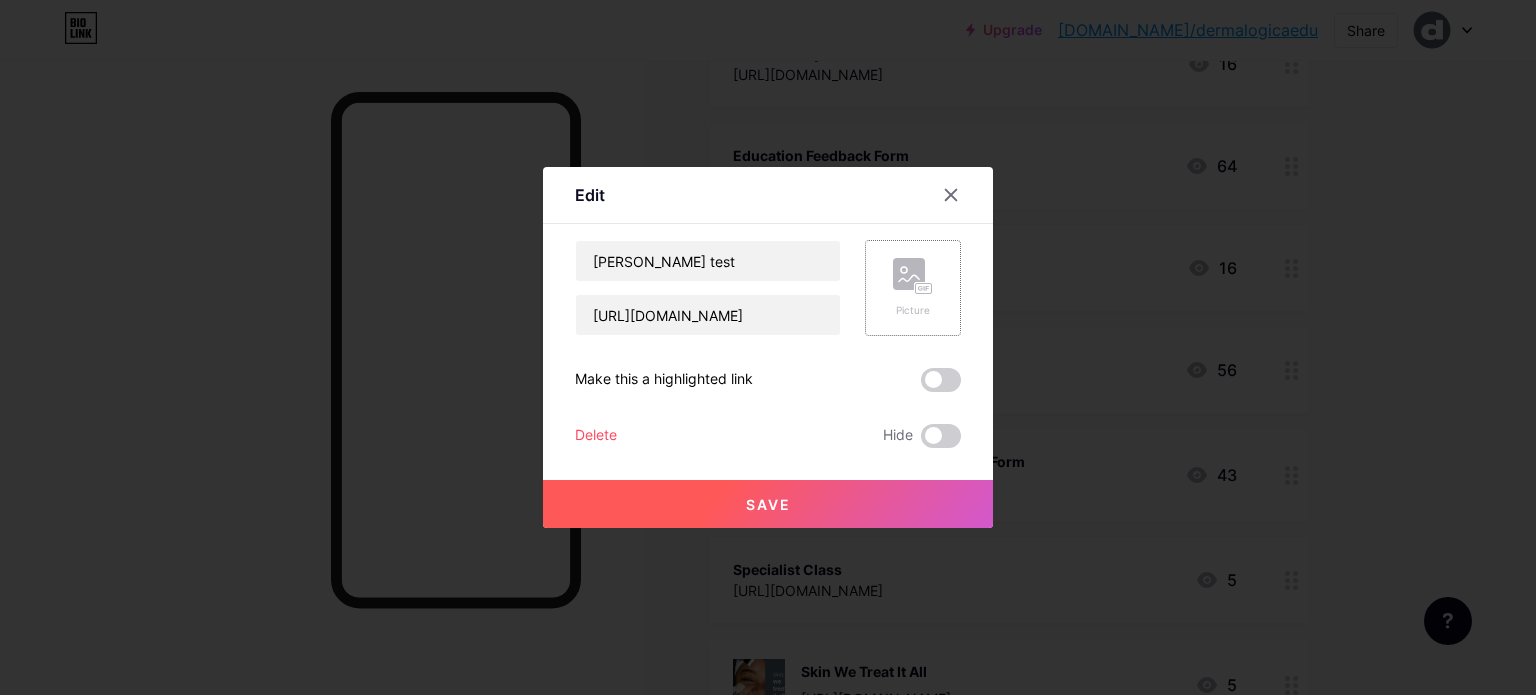 click on "Picture" at bounding box center [913, 310] 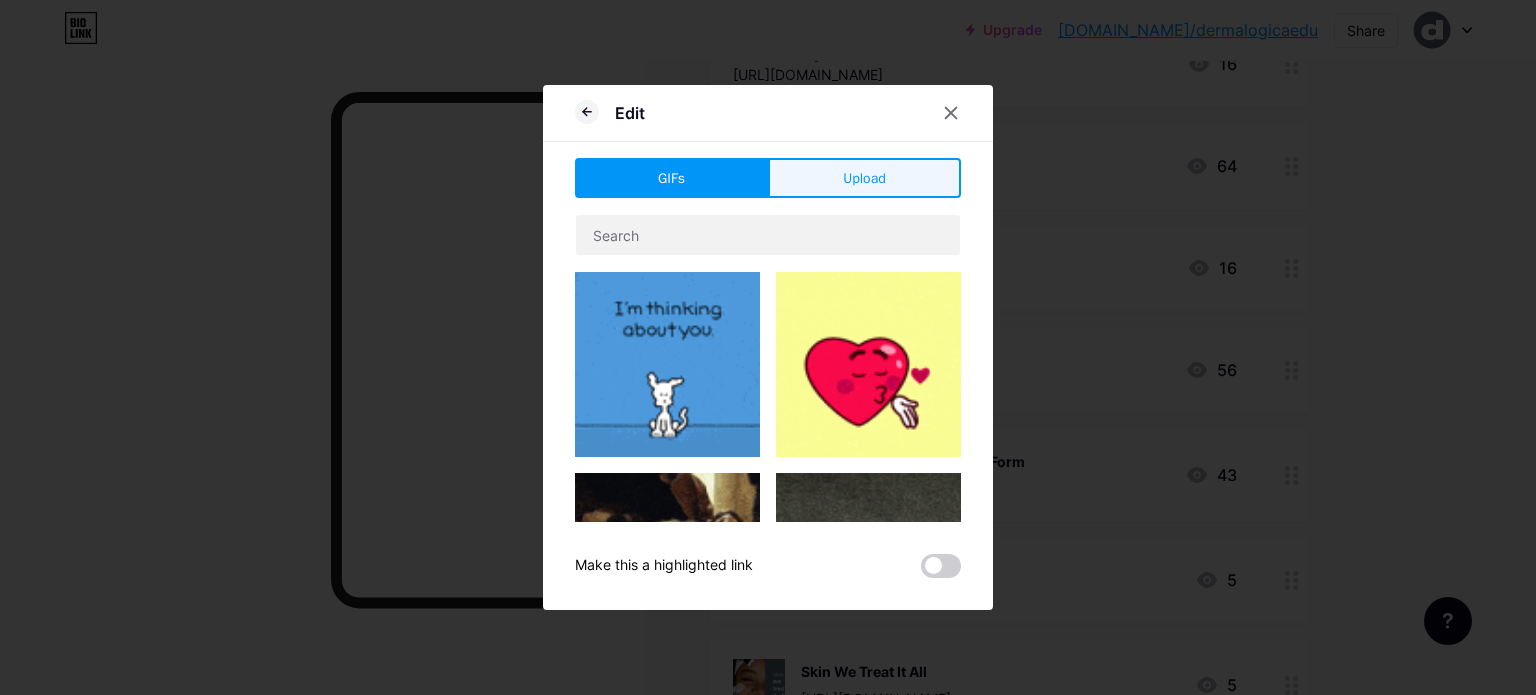 click on "Upload" at bounding box center (864, 178) 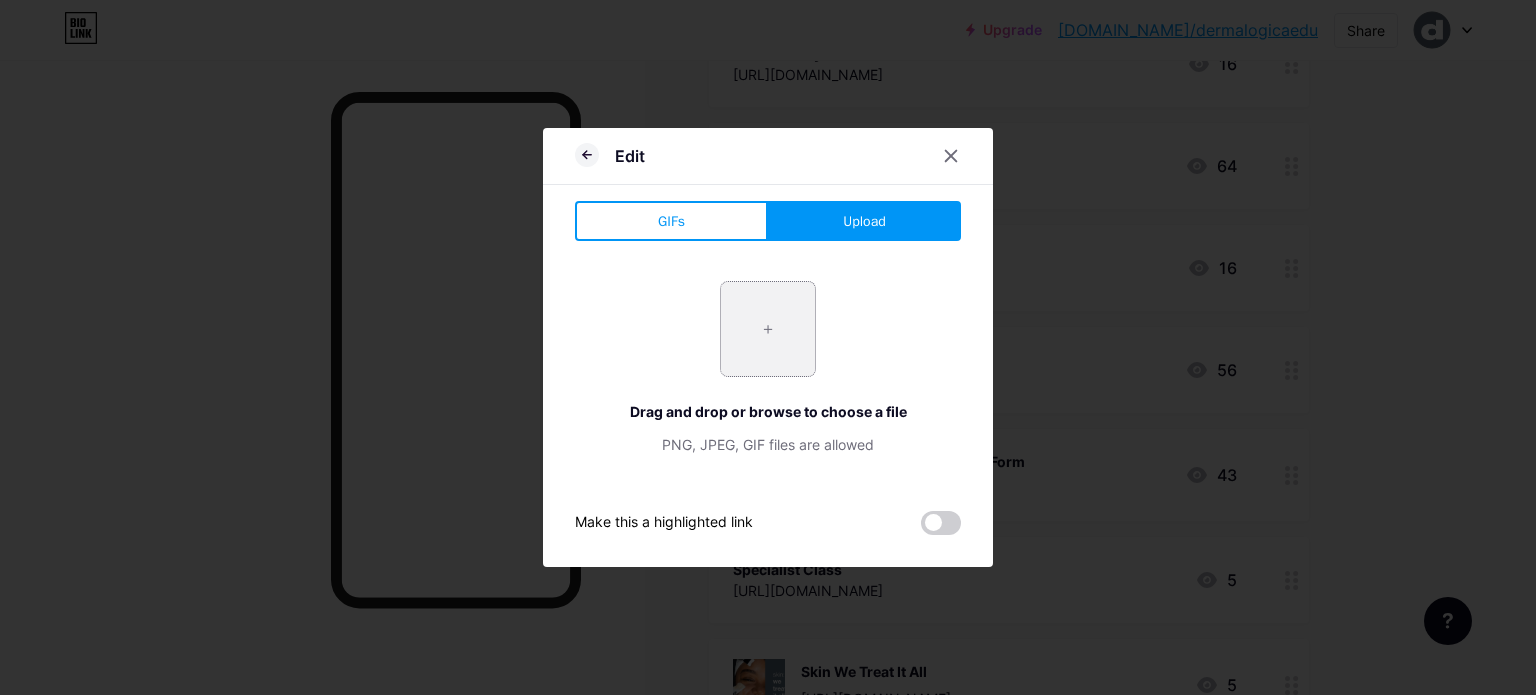 click at bounding box center (768, 329) 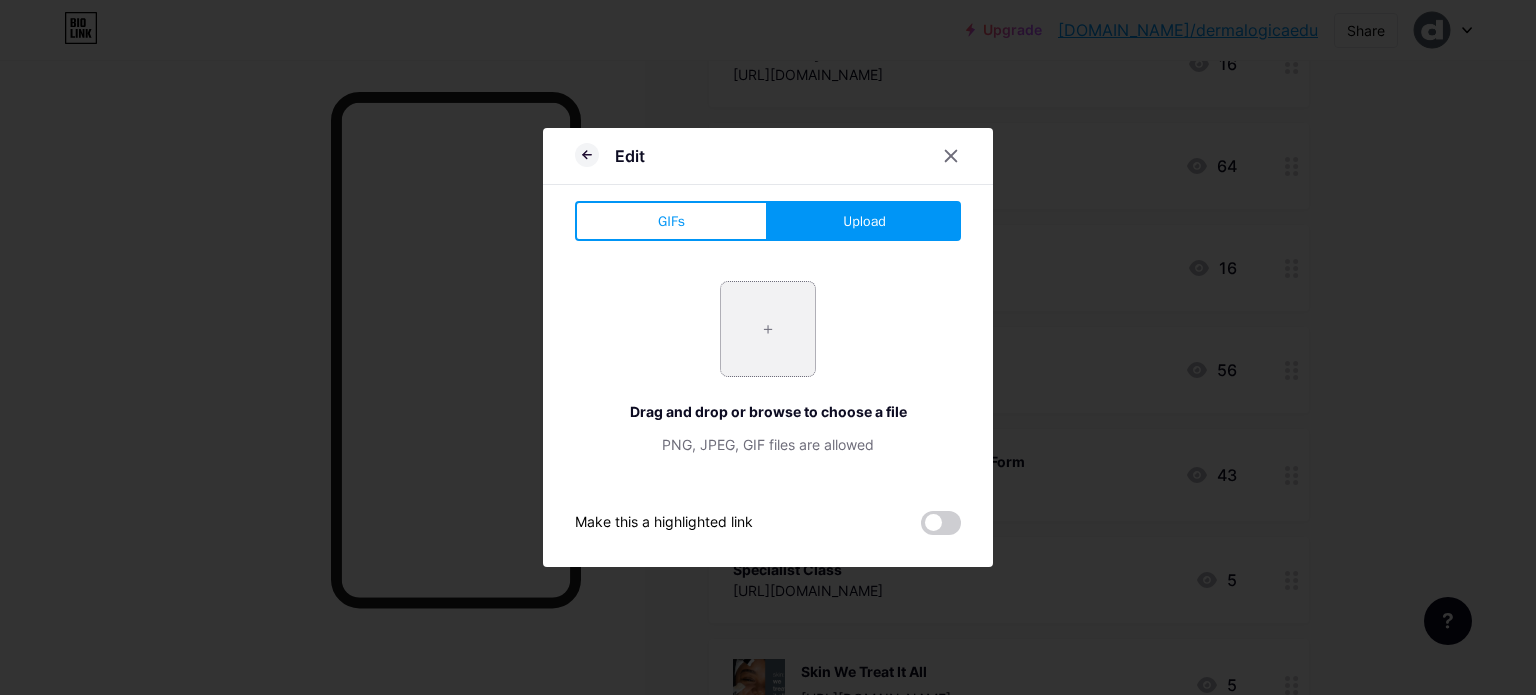type on "C:\fakepath\584290a4a6515b1e0ad75abf.png" 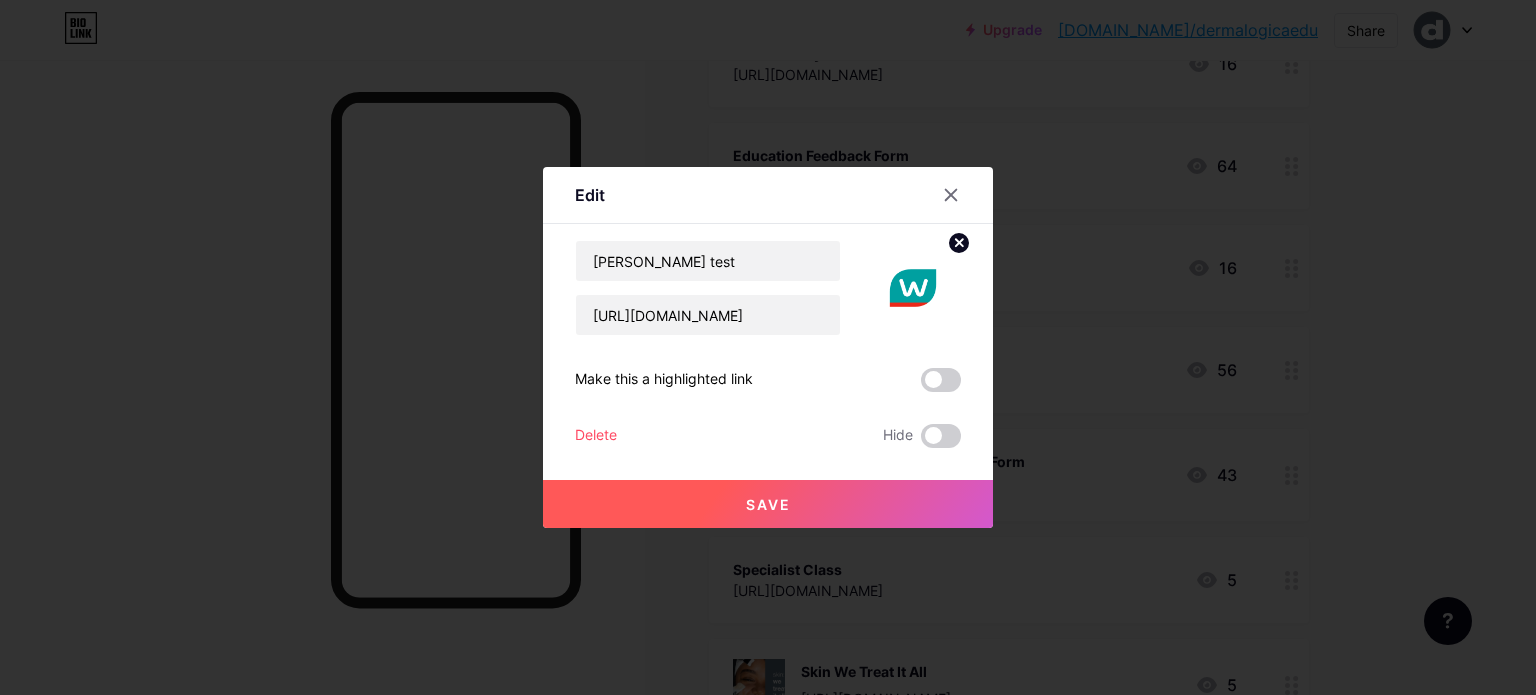 click on "Save" at bounding box center [768, 504] 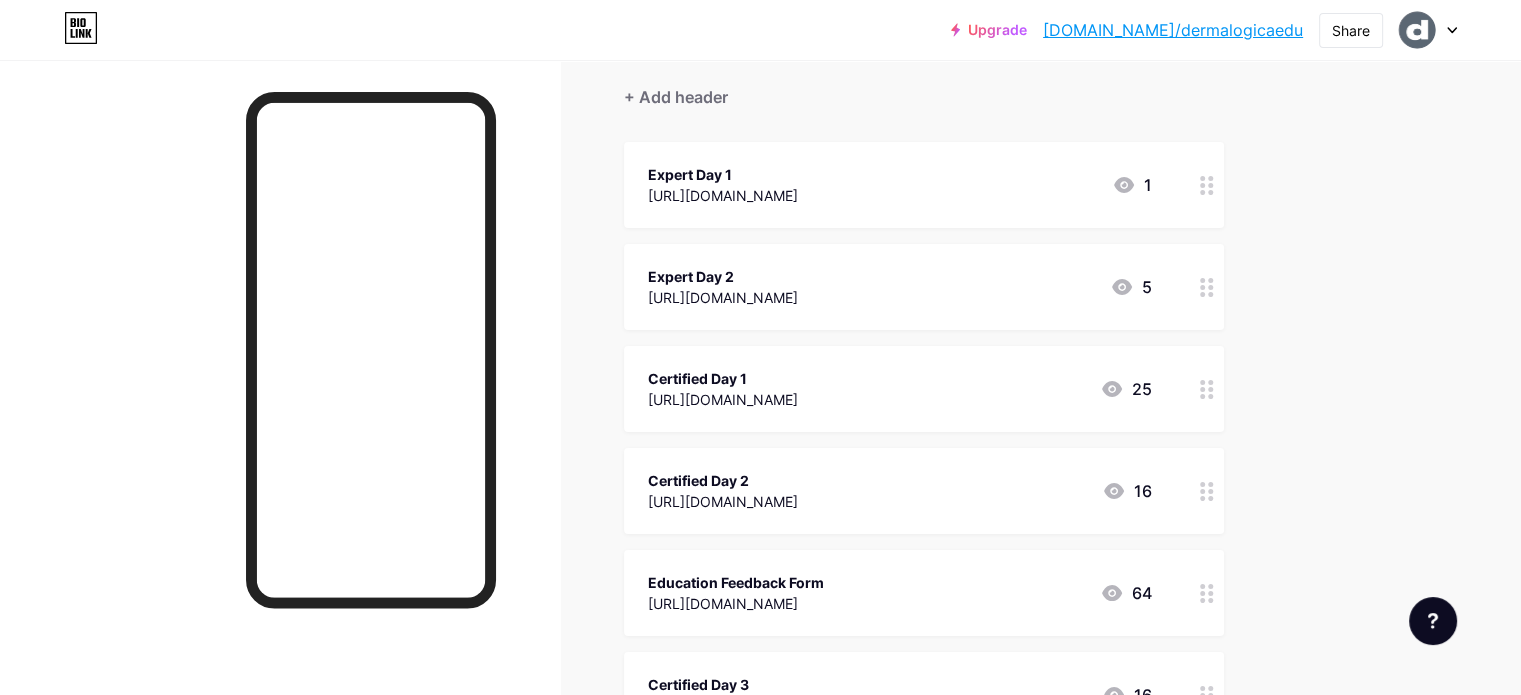 scroll, scrollTop: 0, scrollLeft: 0, axis: both 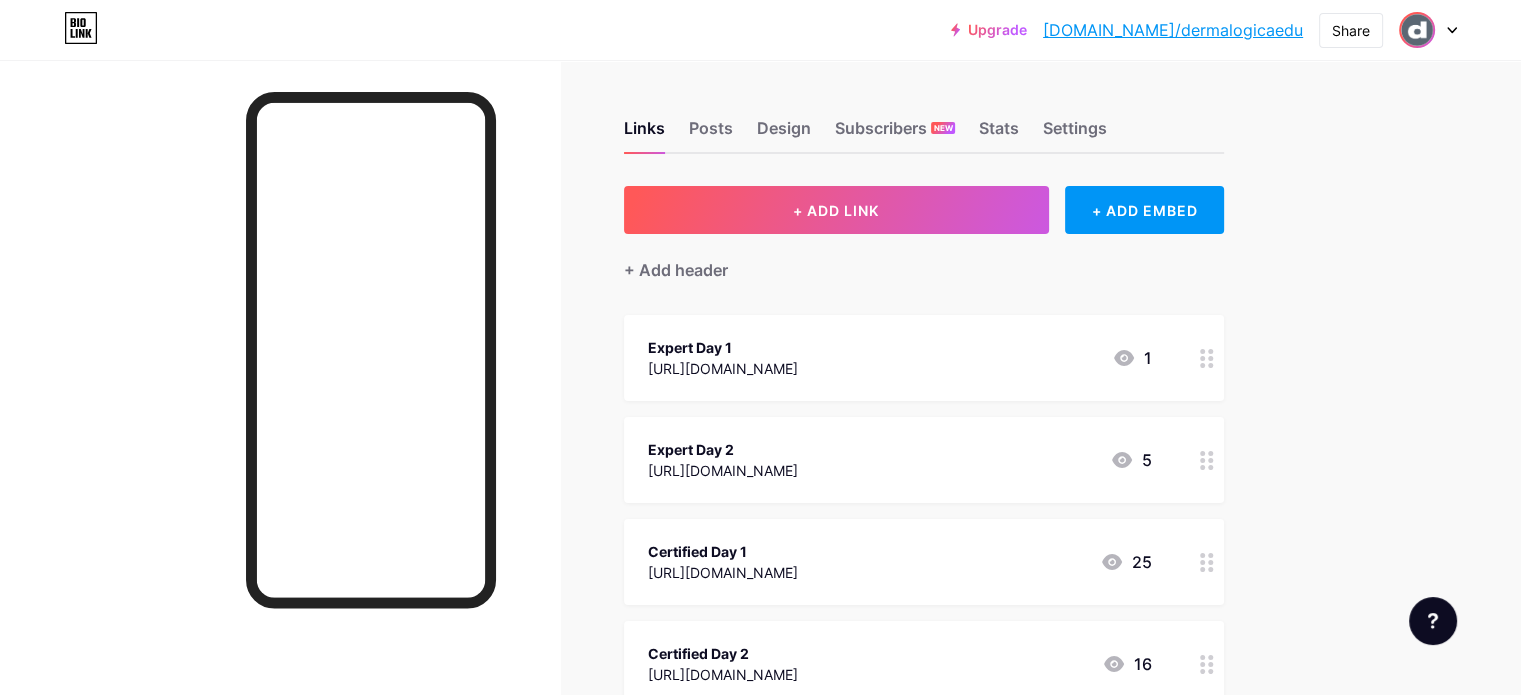 click at bounding box center (1417, 30) 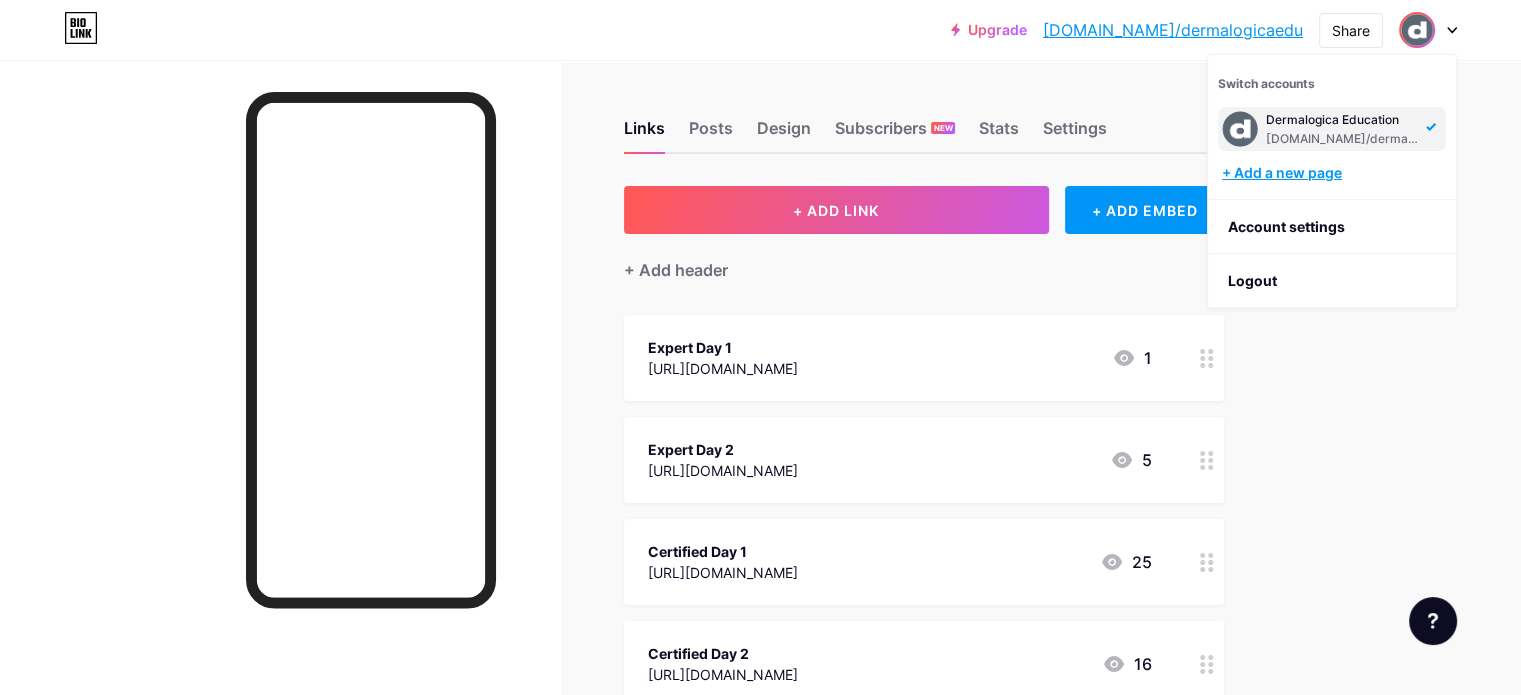 click on "+ Add a new page" at bounding box center [1334, 173] 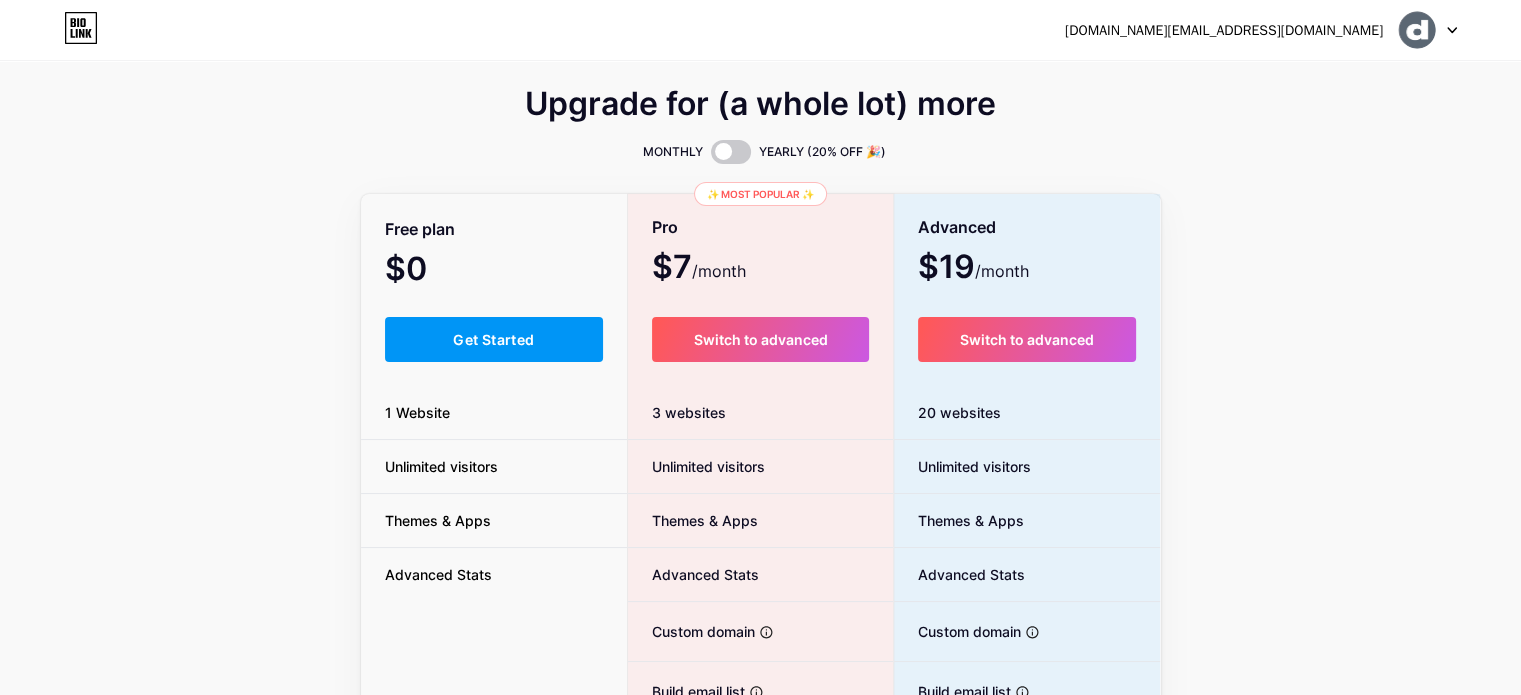 click at bounding box center [1428, 30] 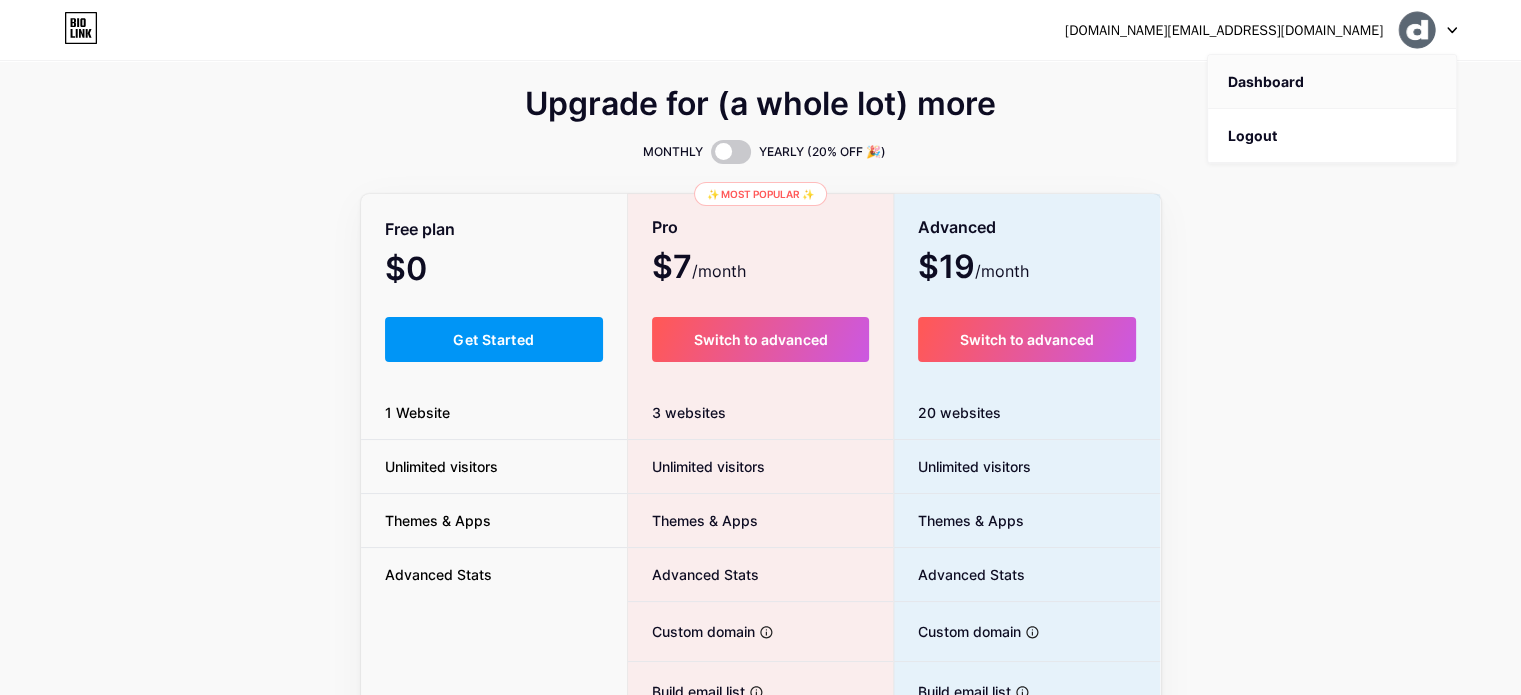 click on "Dashboard" at bounding box center (1332, 82) 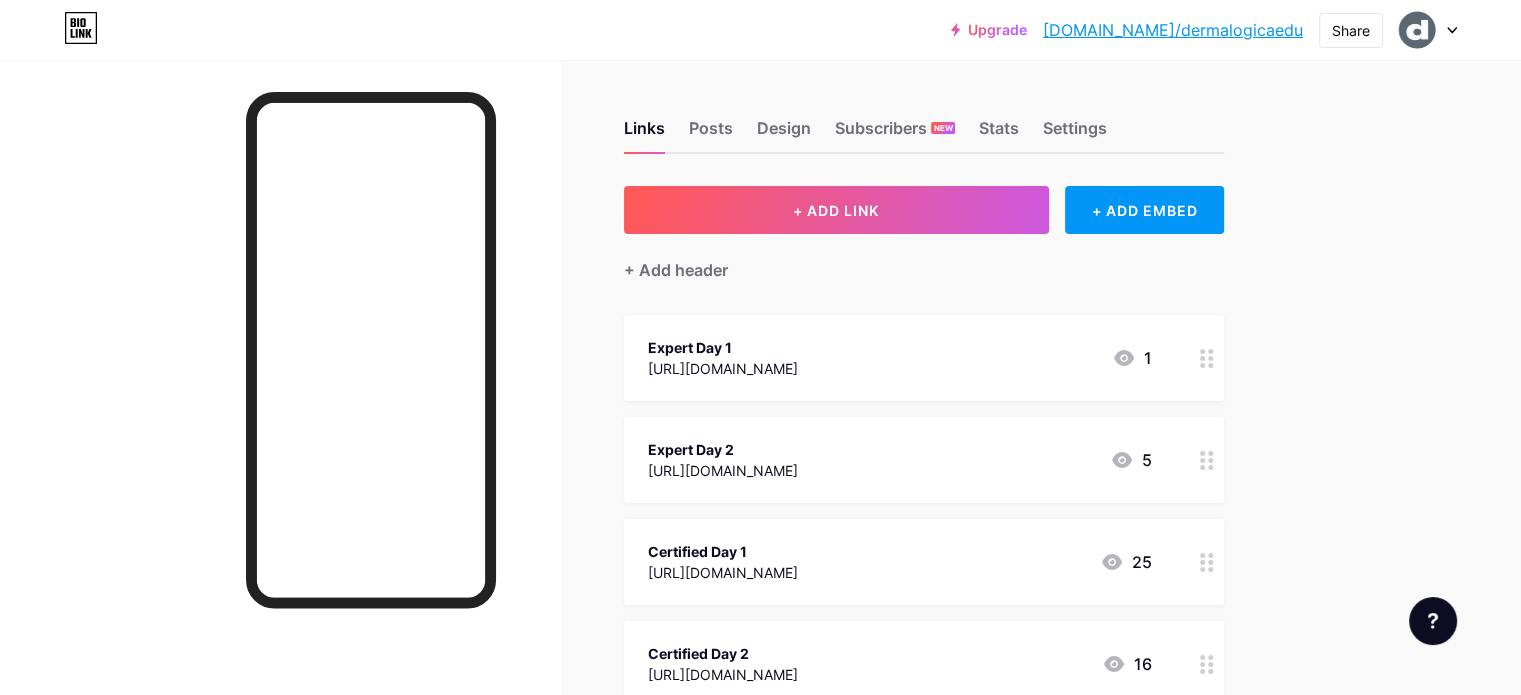click at bounding box center (1428, 30) 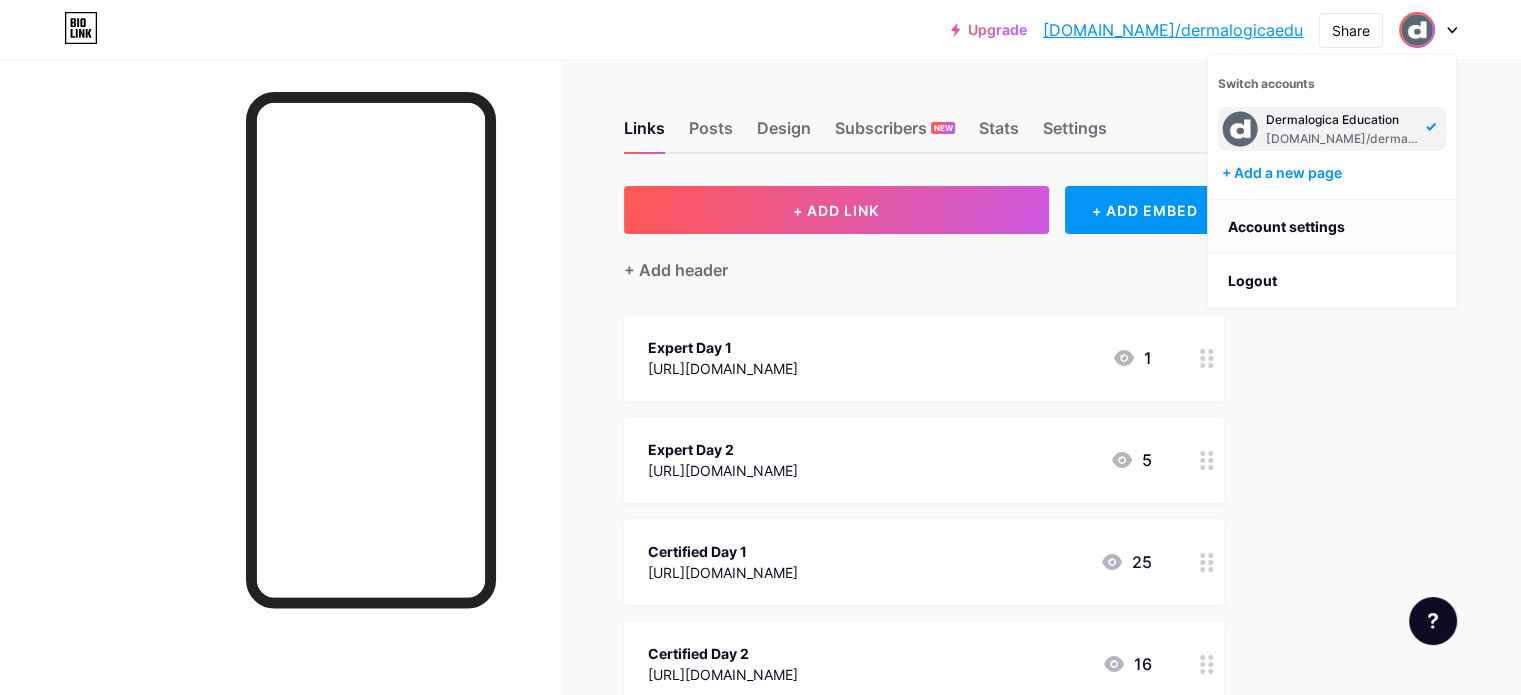 click on "Account settings" at bounding box center [1332, 227] 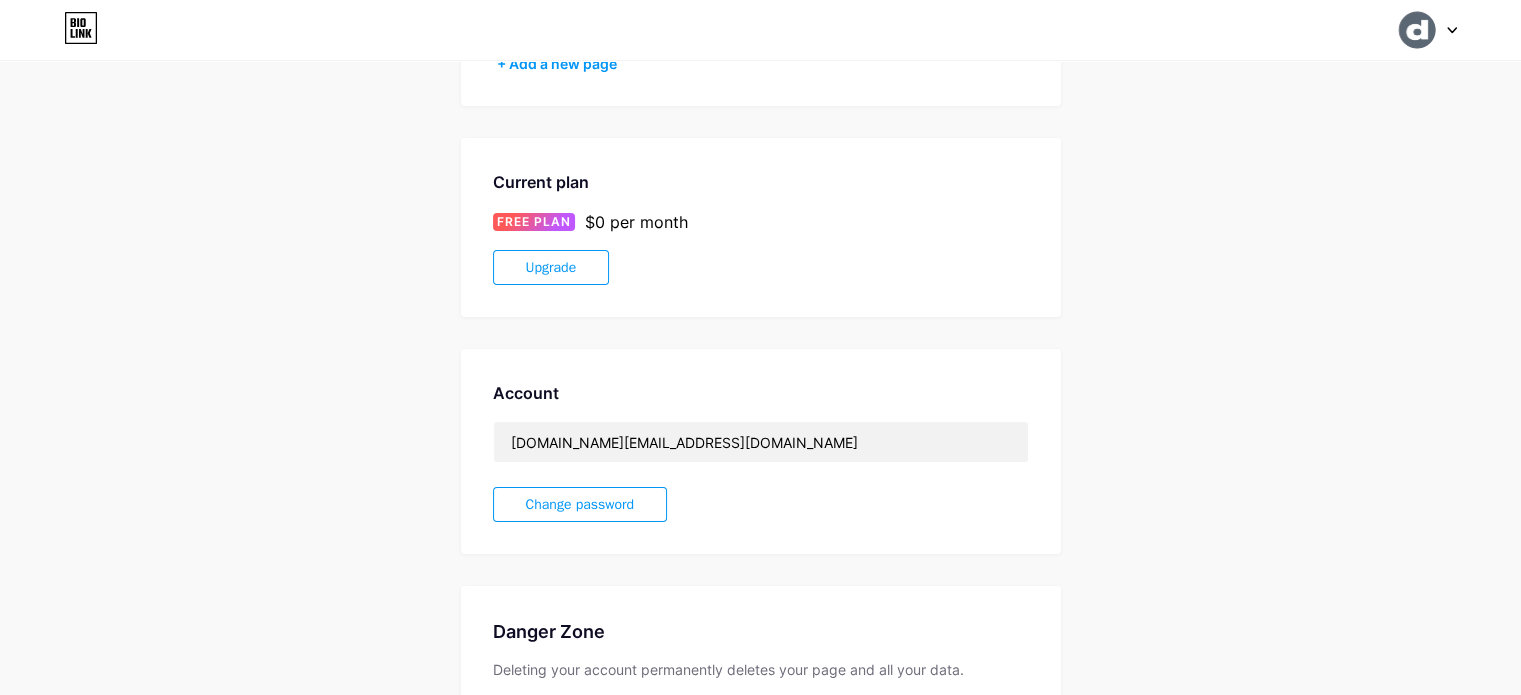 scroll, scrollTop: 0, scrollLeft: 0, axis: both 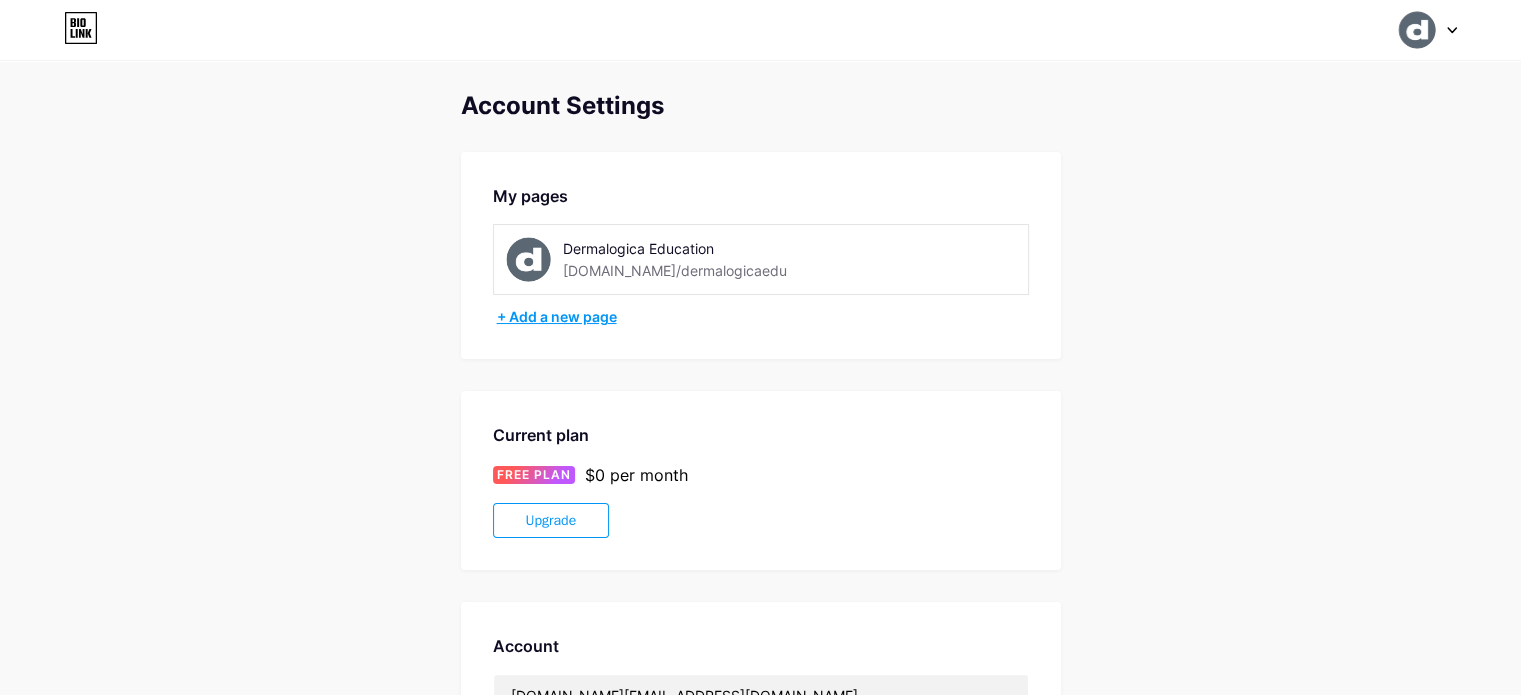 click on "+ Add a new page" at bounding box center (763, 317) 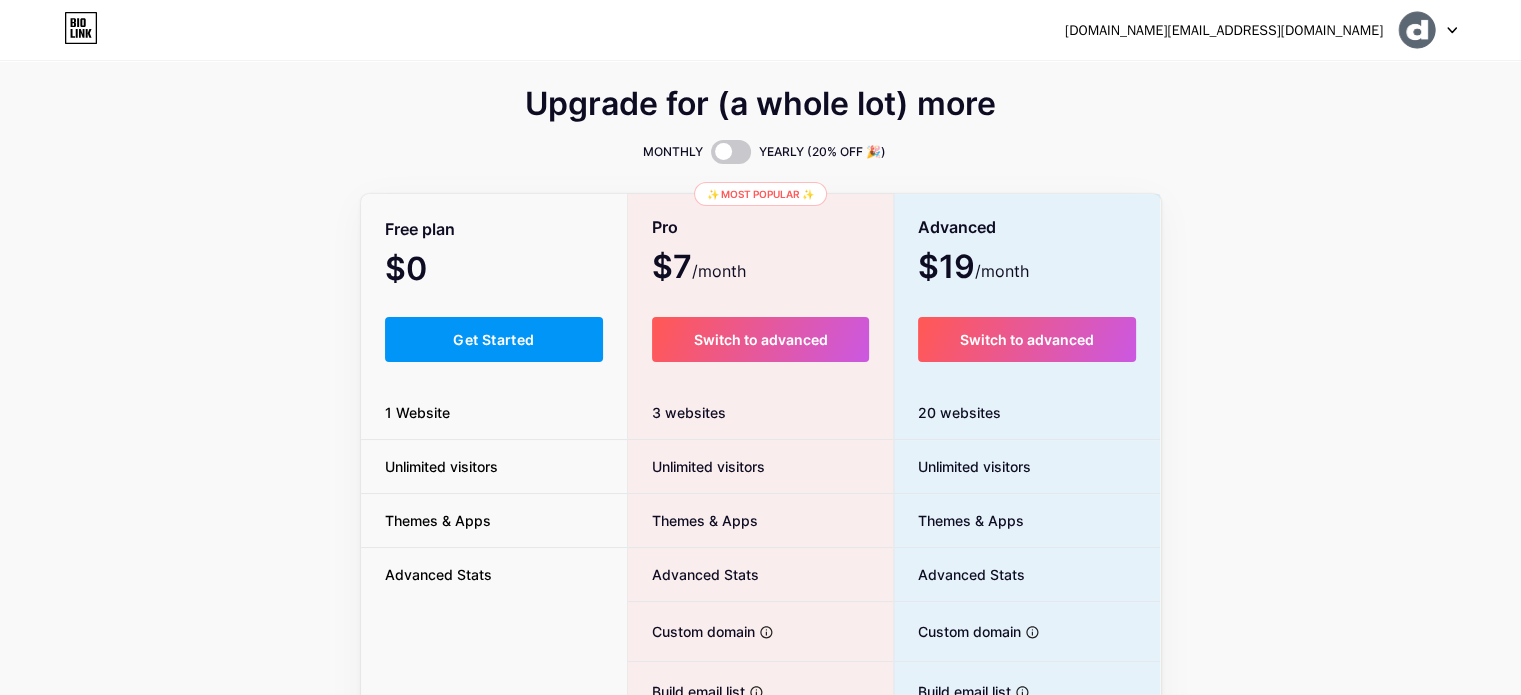 scroll, scrollTop: 100, scrollLeft: 0, axis: vertical 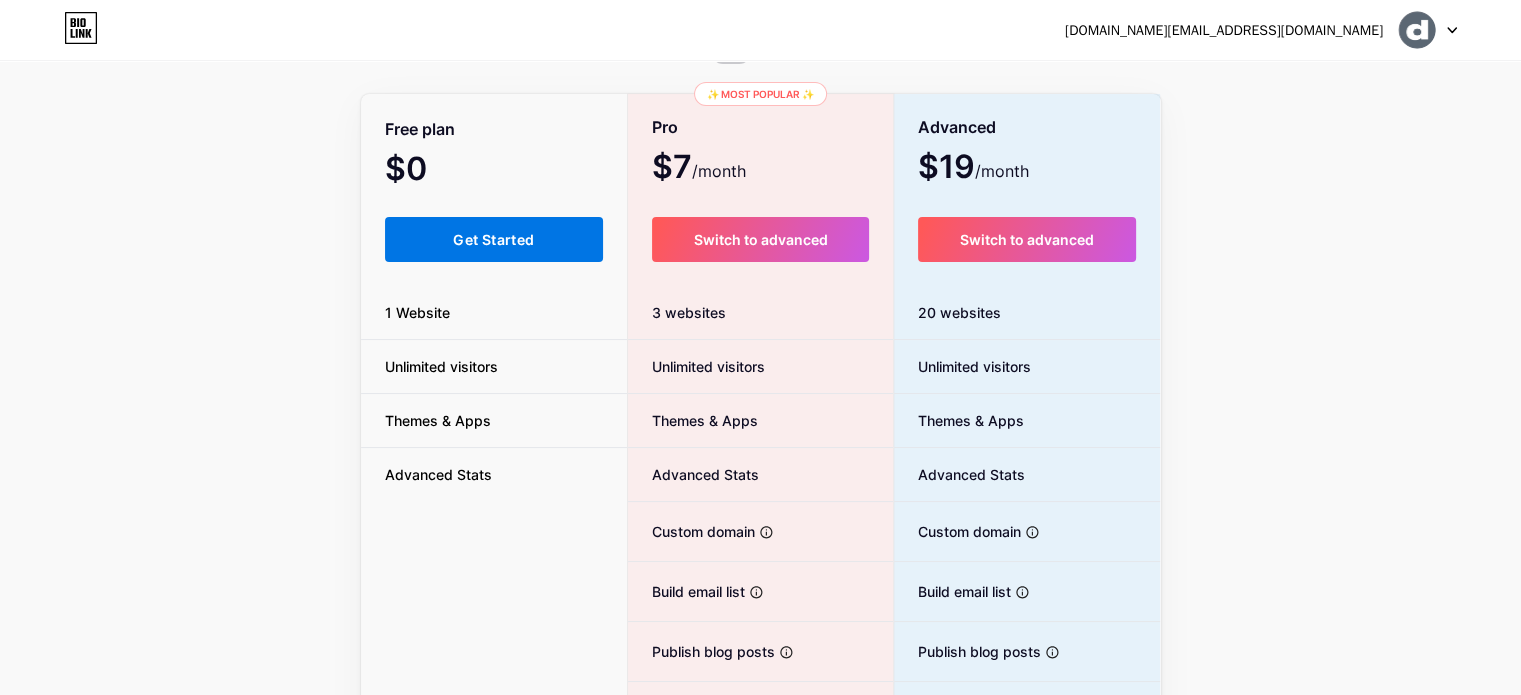 click on "Get Started" at bounding box center [493, 239] 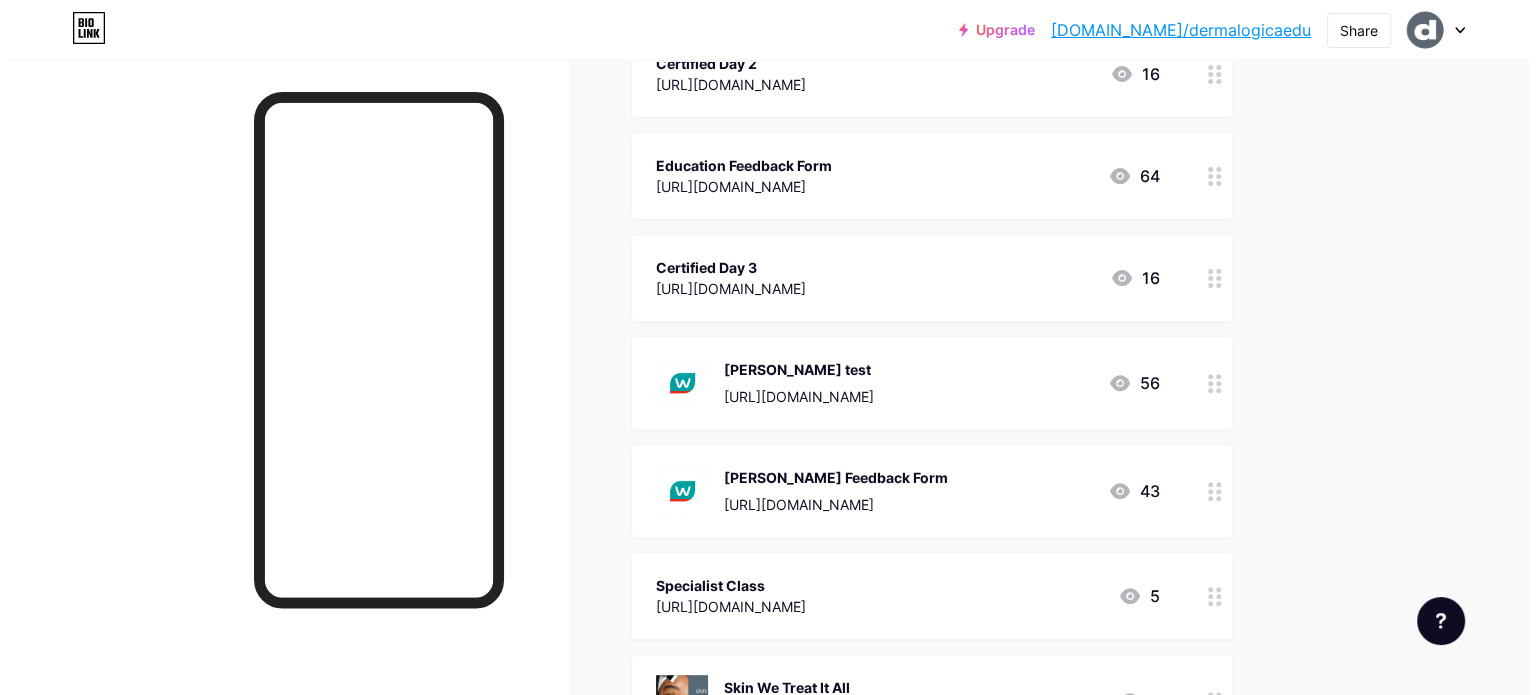 scroll, scrollTop: 600, scrollLeft: 0, axis: vertical 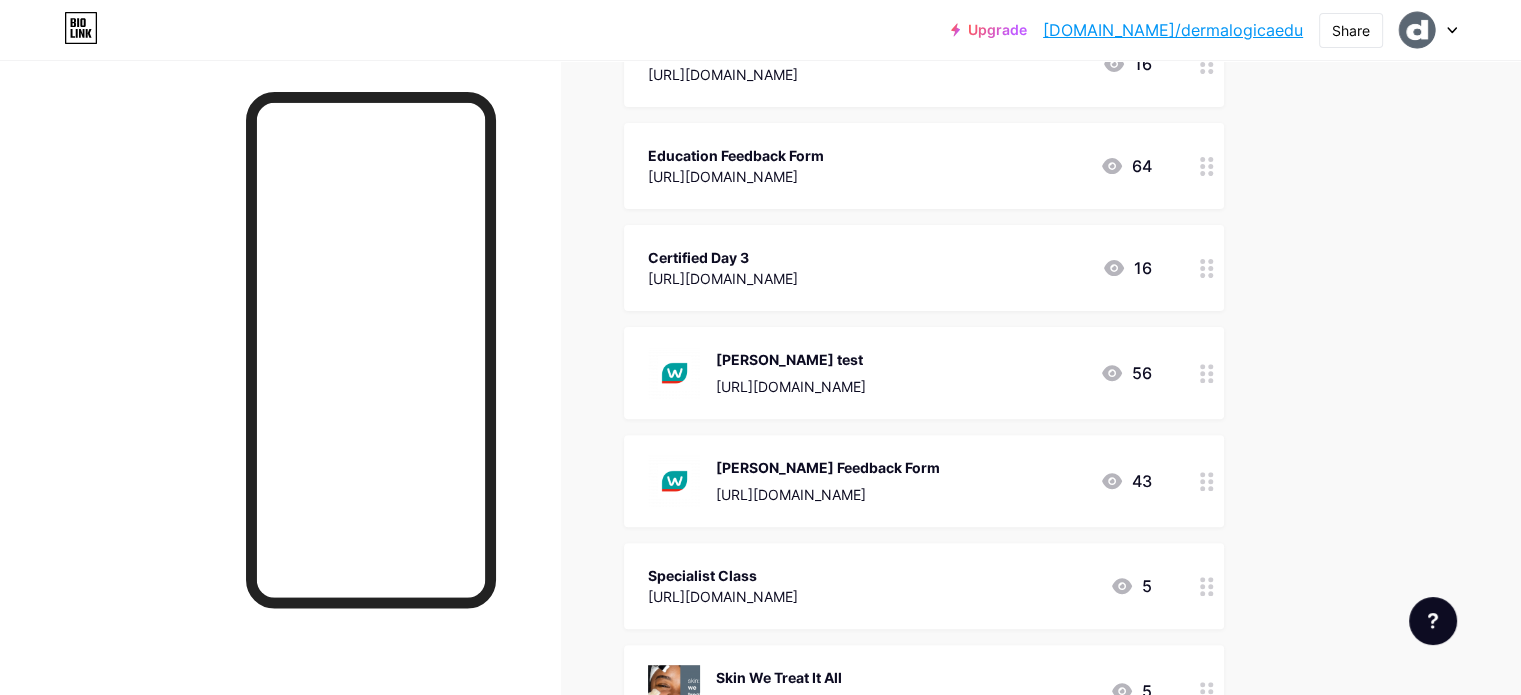 click on "[PERSON_NAME] Feedback Form" at bounding box center (828, 467) 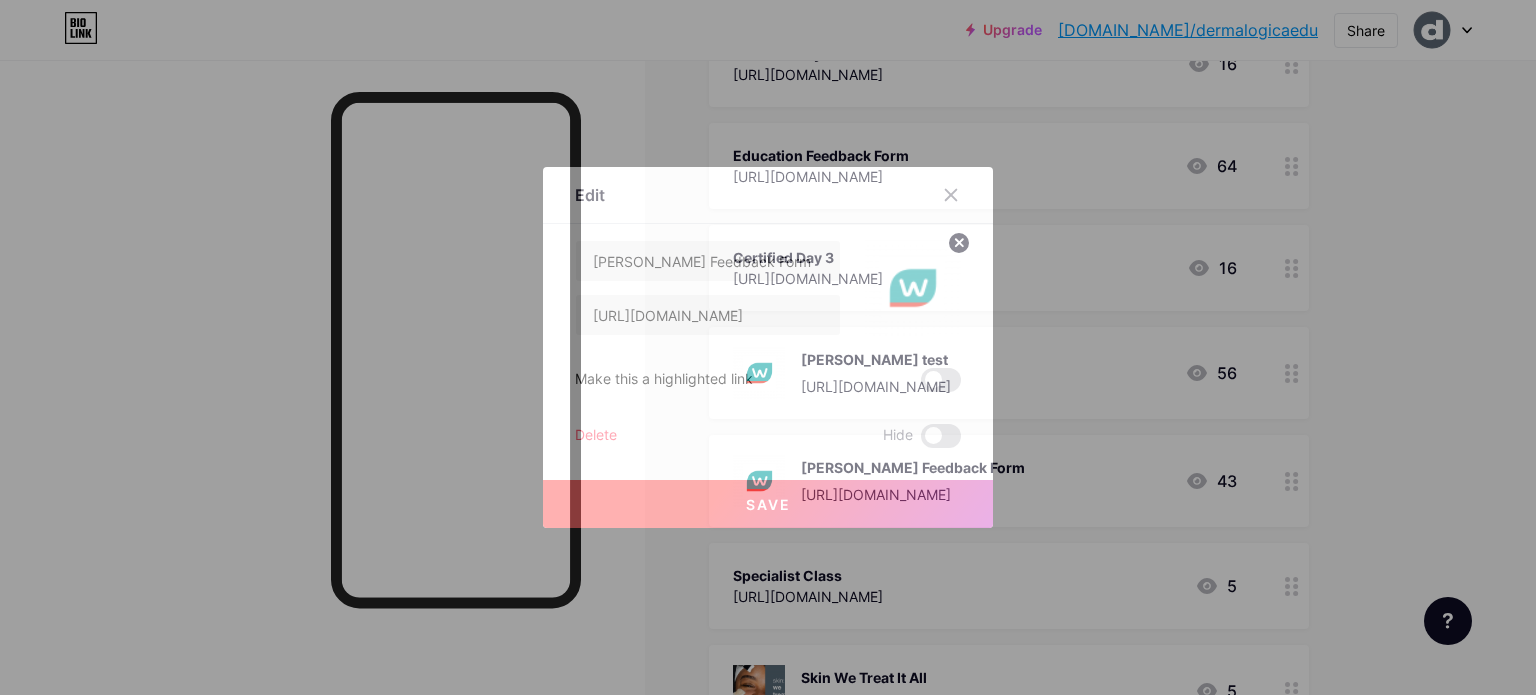 click on "Save" at bounding box center [768, 488] 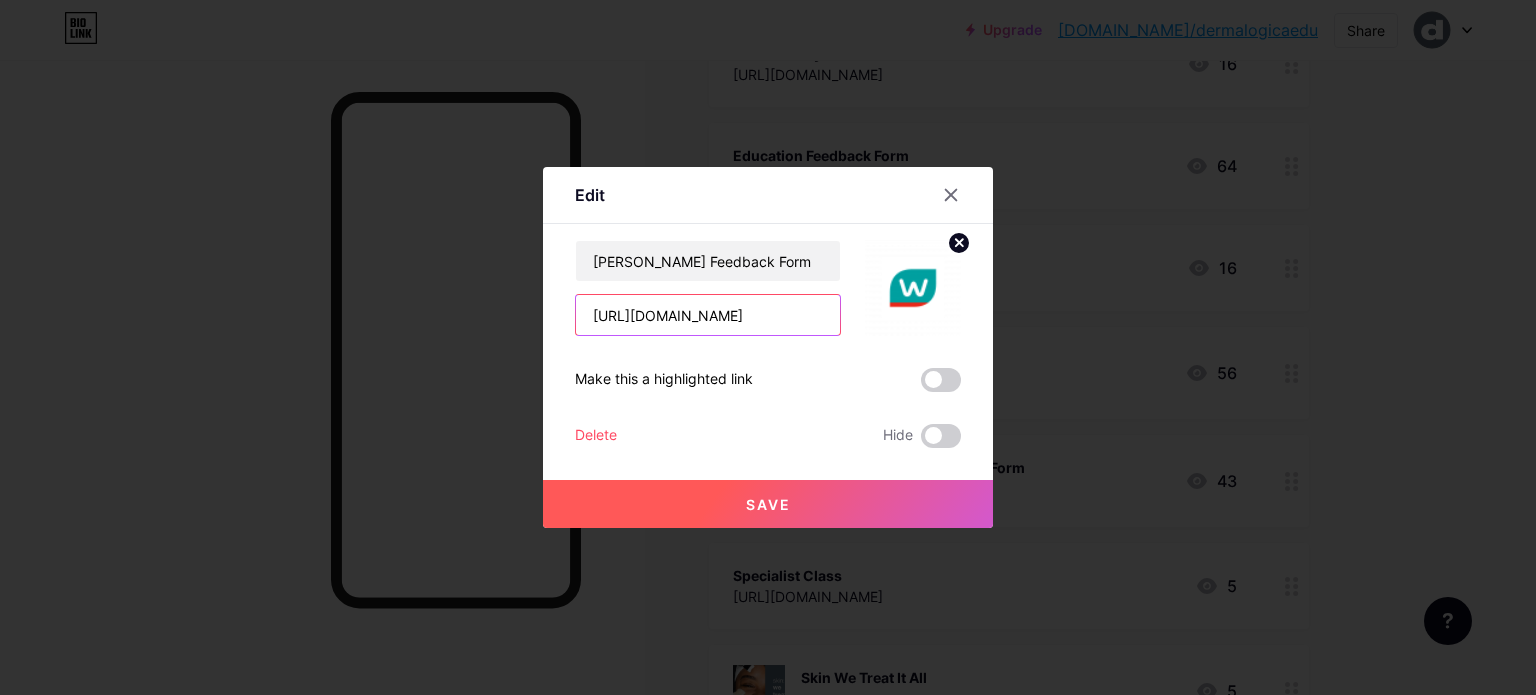 click on "[URL][DOMAIN_NAME]" at bounding box center [708, 315] 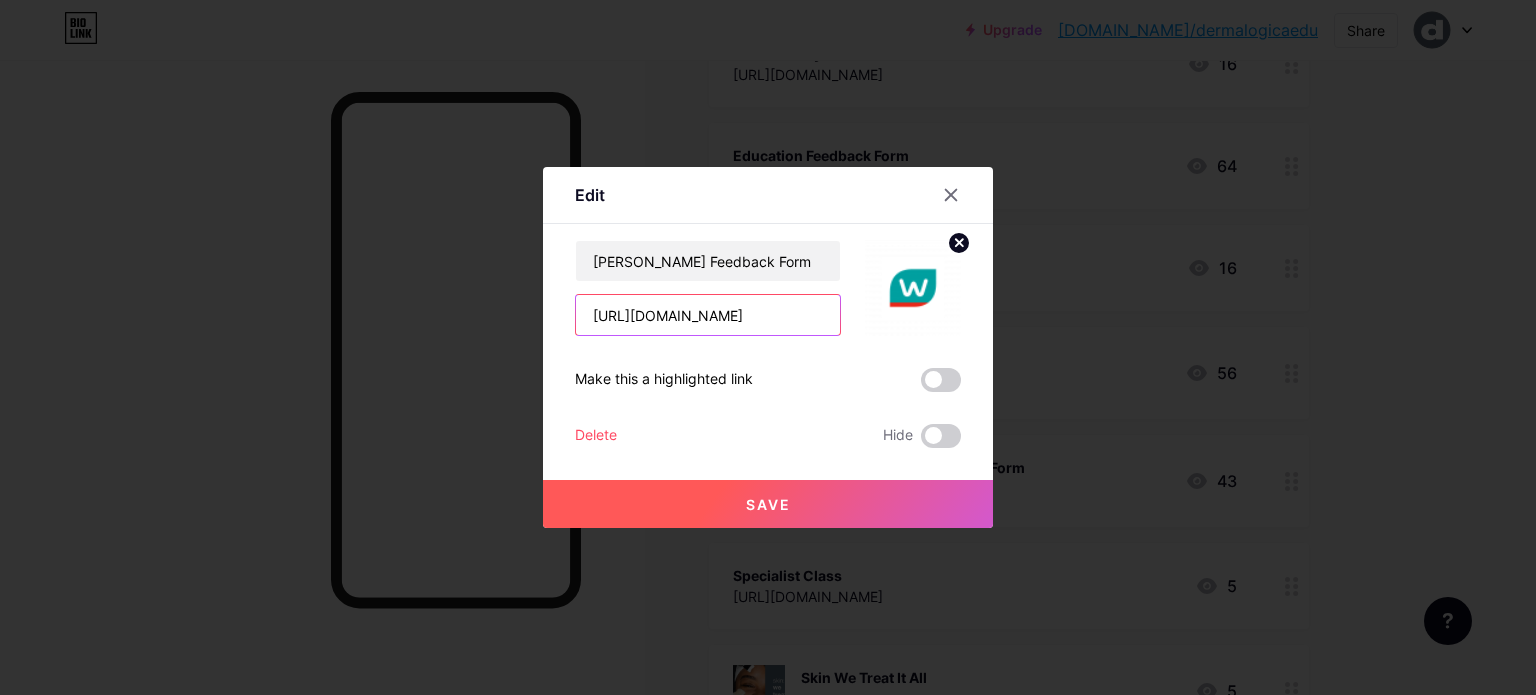 scroll, scrollTop: 0, scrollLeft: 26, axis: horizontal 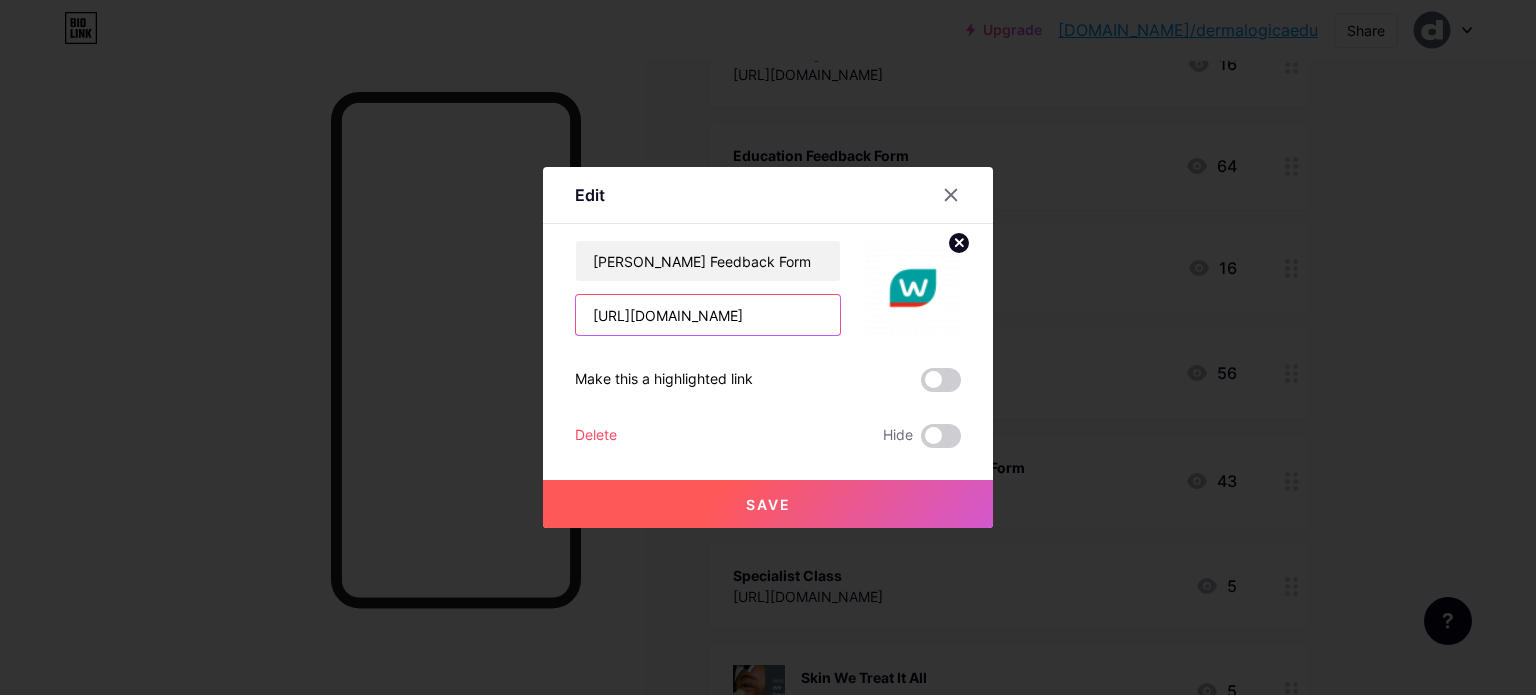 drag, startPoint x: 822, startPoint y: 316, endPoint x: 457, endPoint y: 324, distance: 365.08765 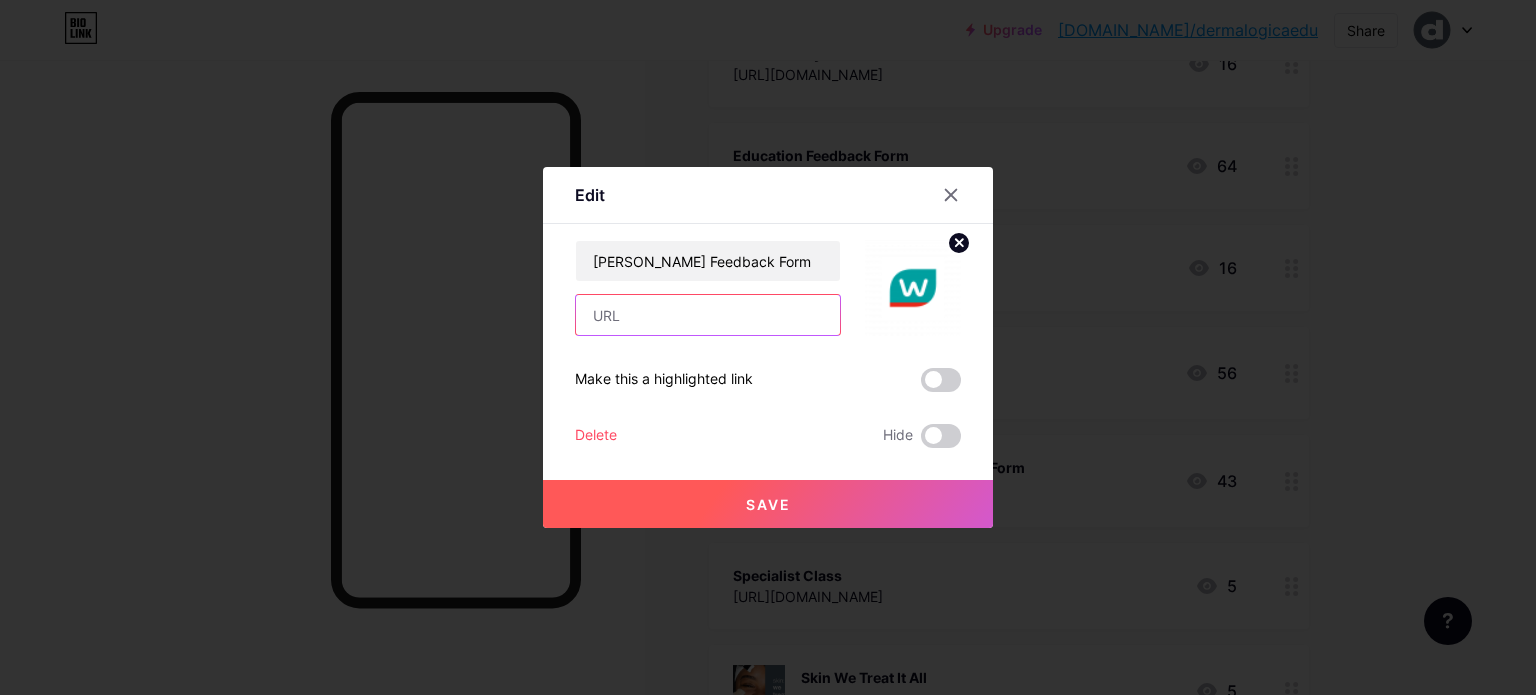 paste on "[URL][DOMAIN_NAME]" 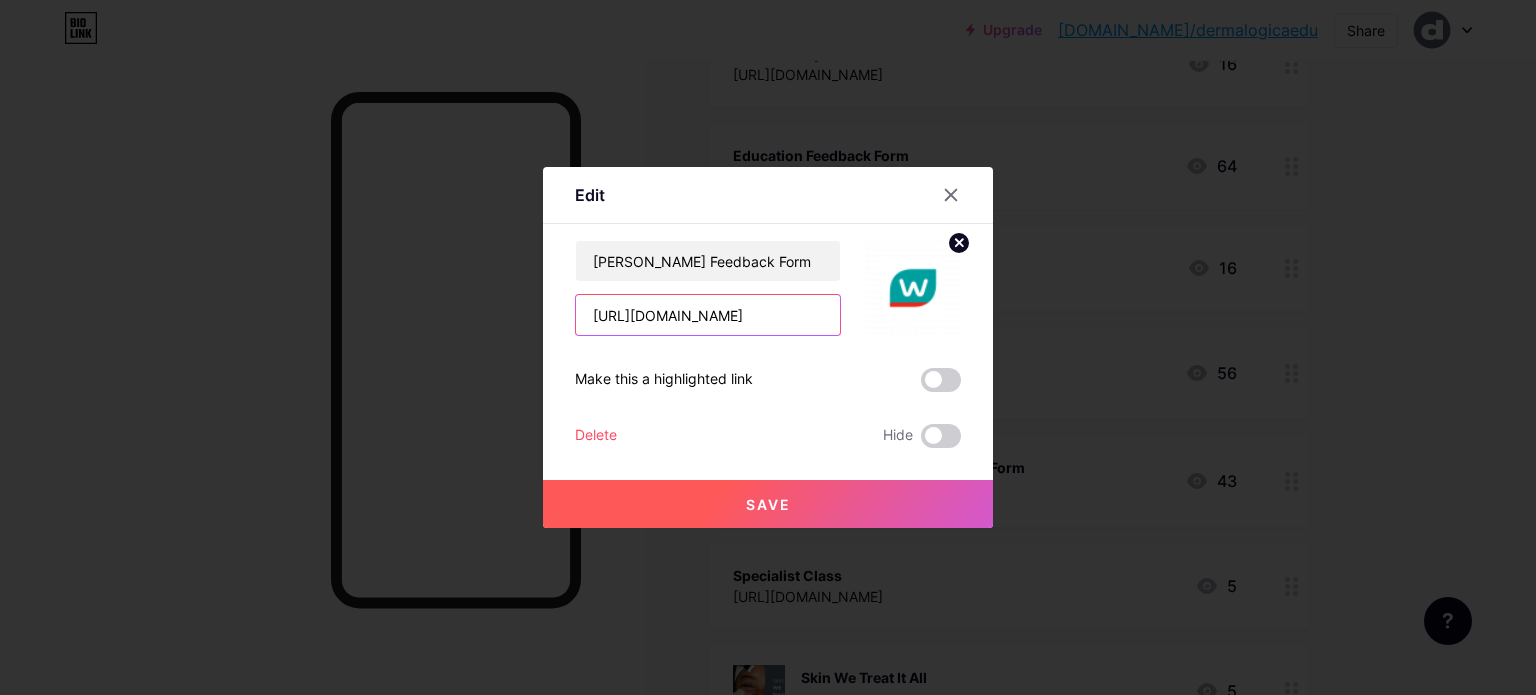 scroll, scrollTop: 0, scrollLeft: 32, axis: horizontal 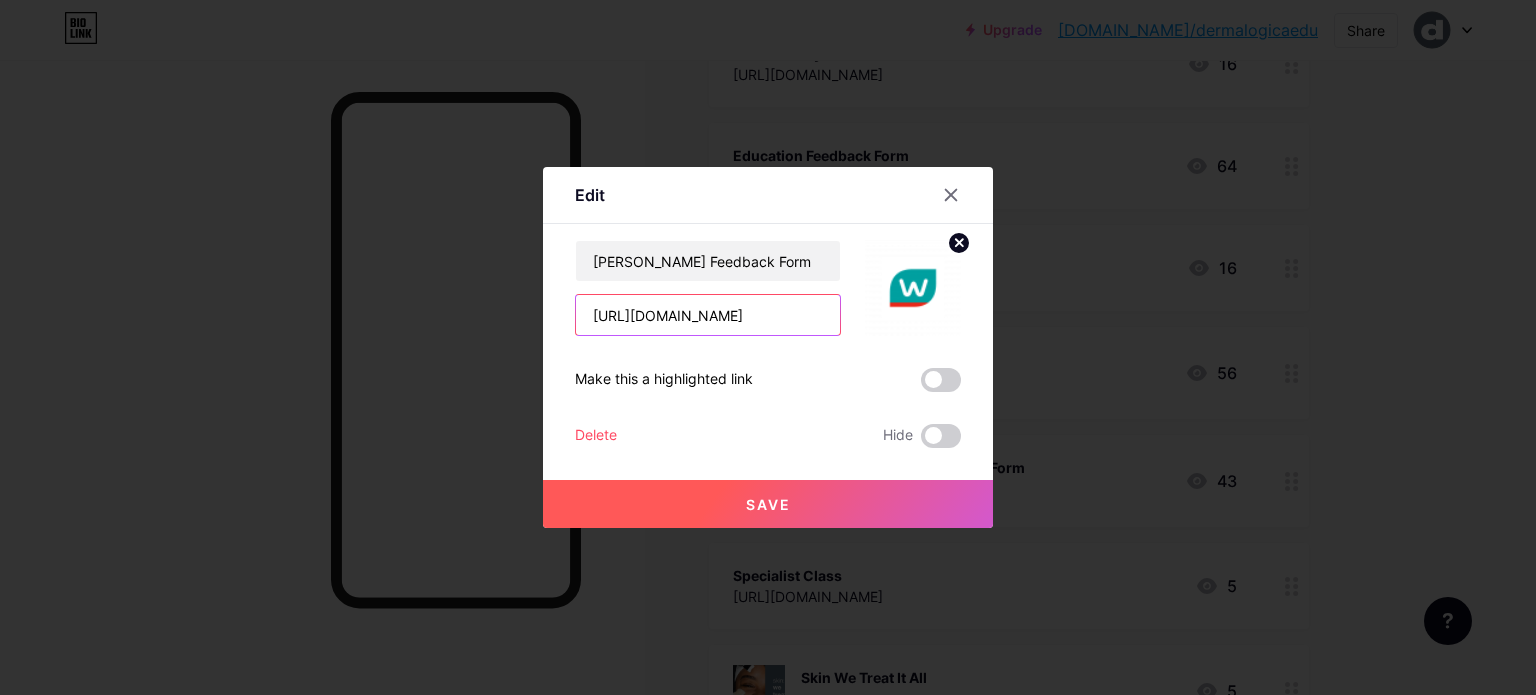 type on "[URL][DOMAIN_NAME]" 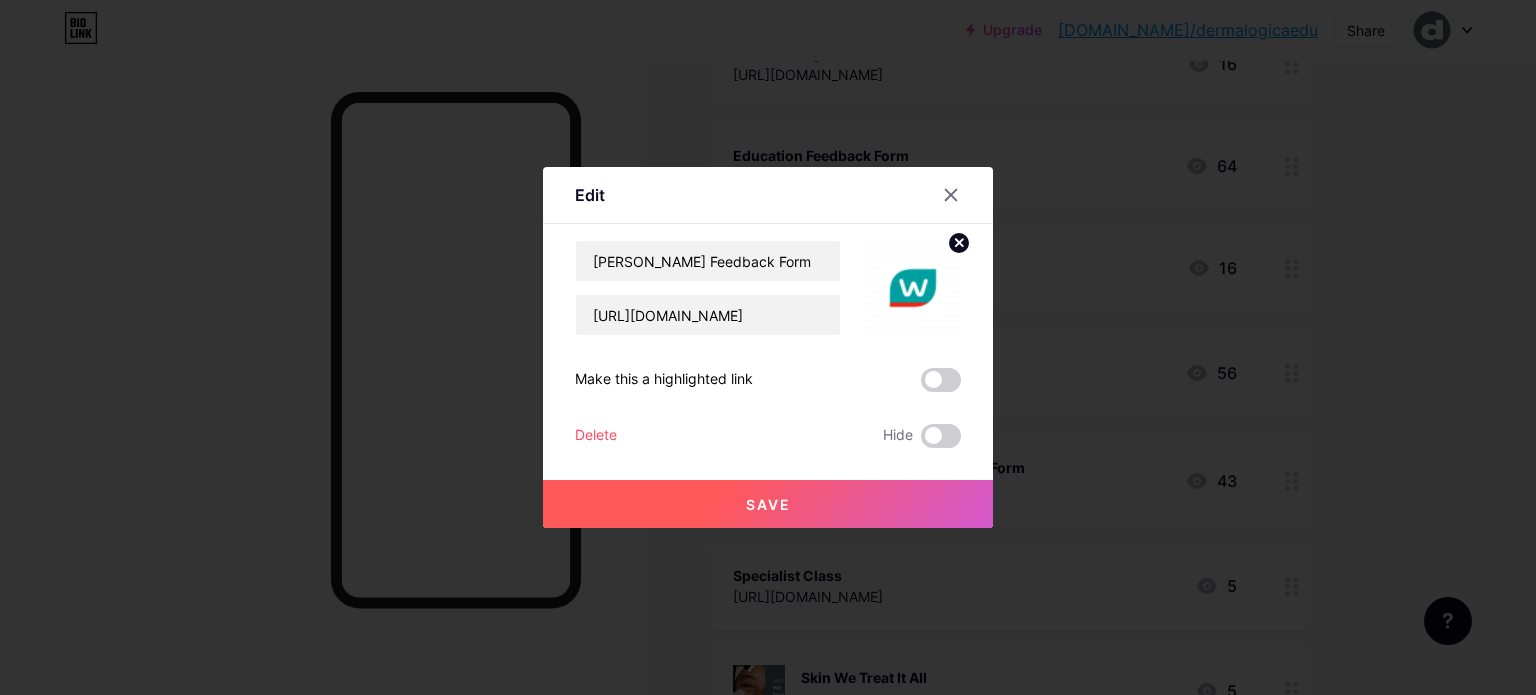 scroll, scrollTop: 0, scrollLeft: 0, axis: both 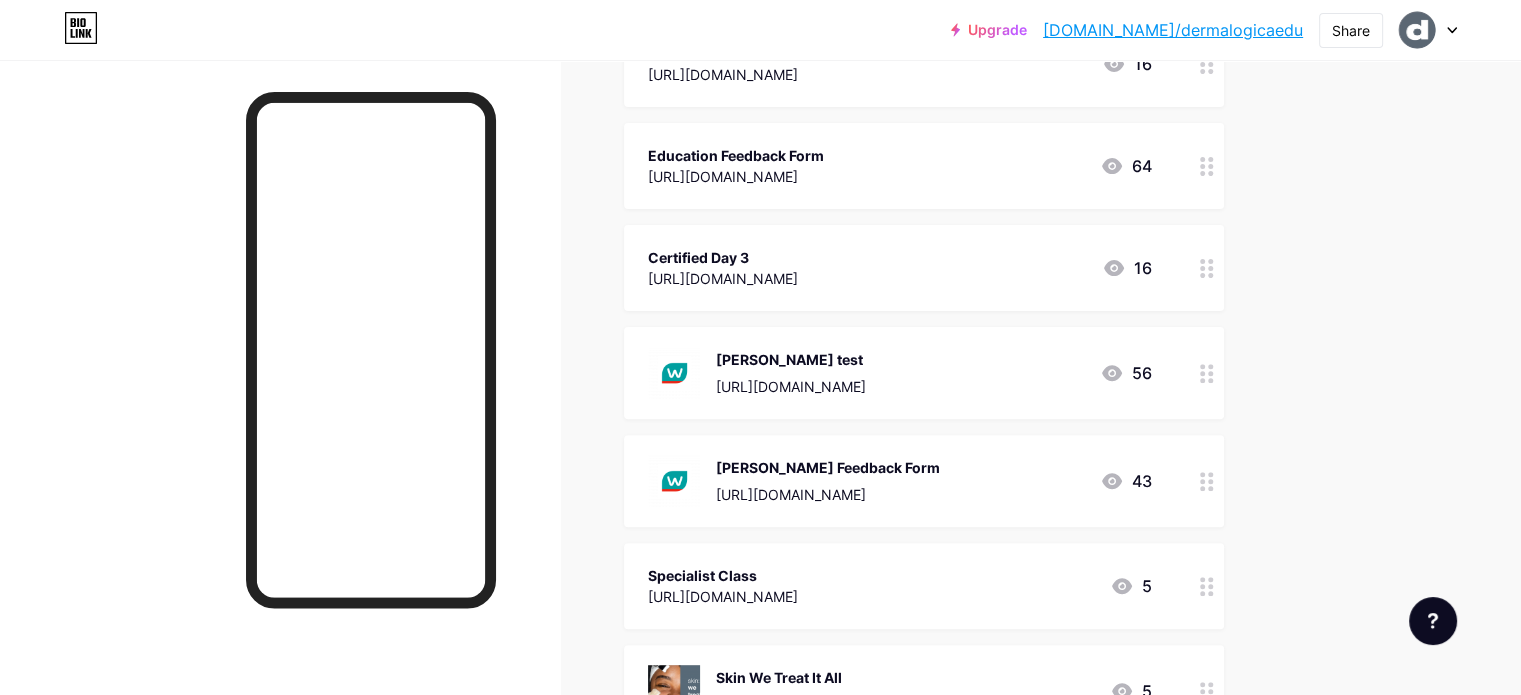 click at bounding box center (280, 407) 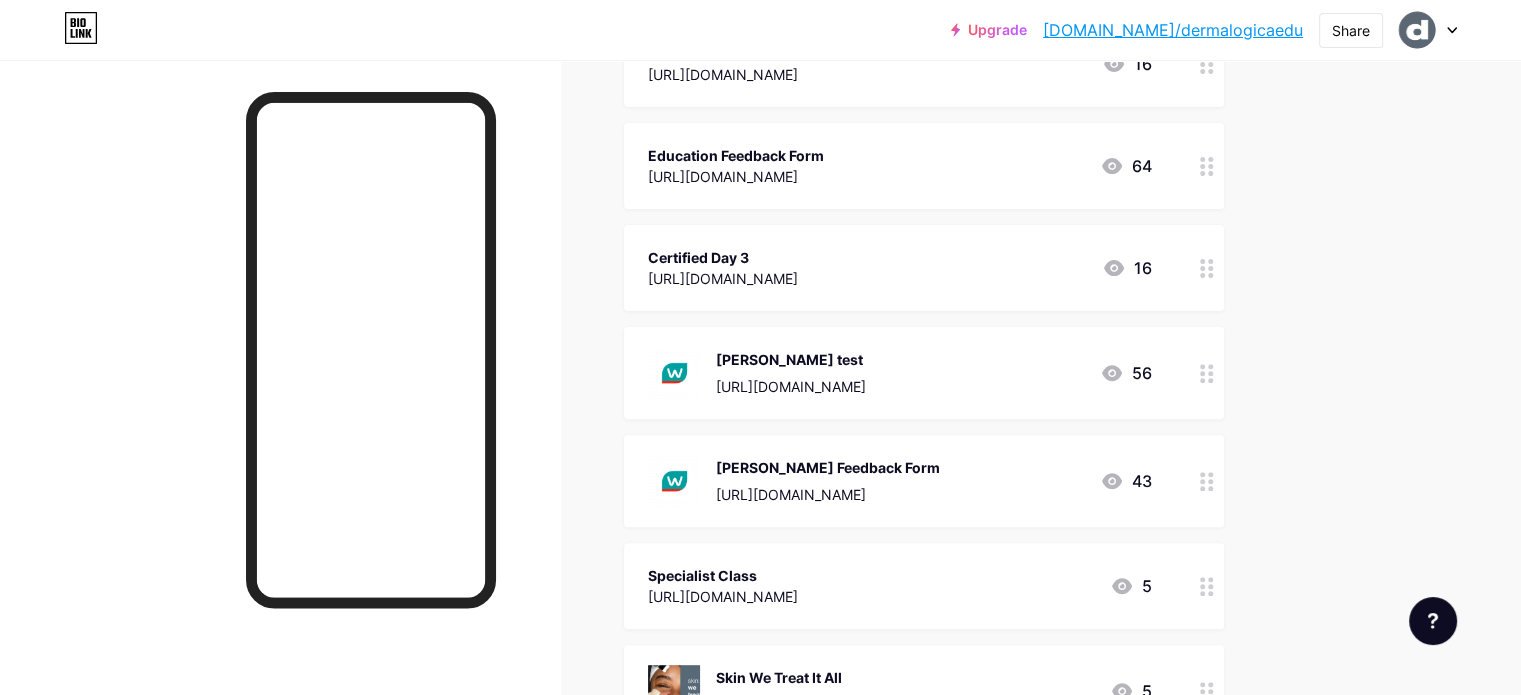click 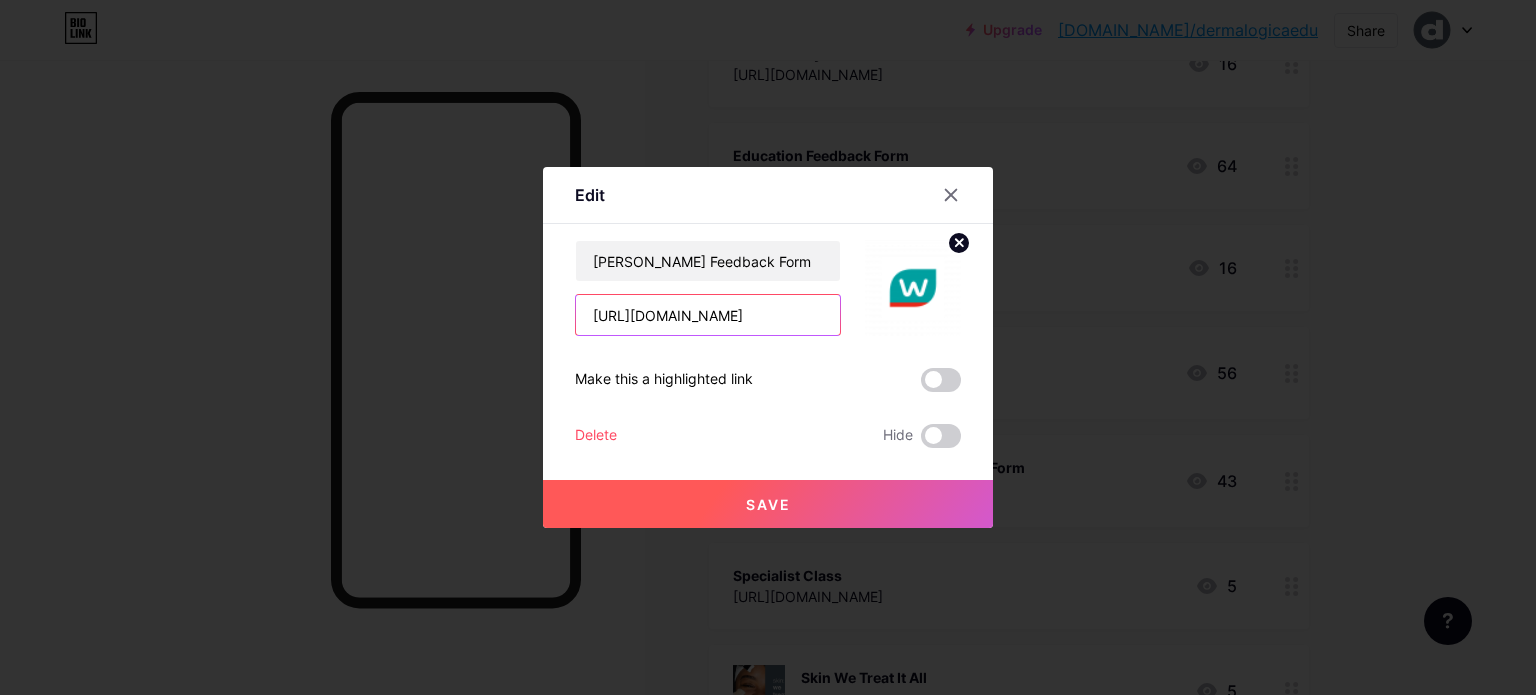 click on "[URL][DOMAIN_NAME]" at bounding box center (708, 315) 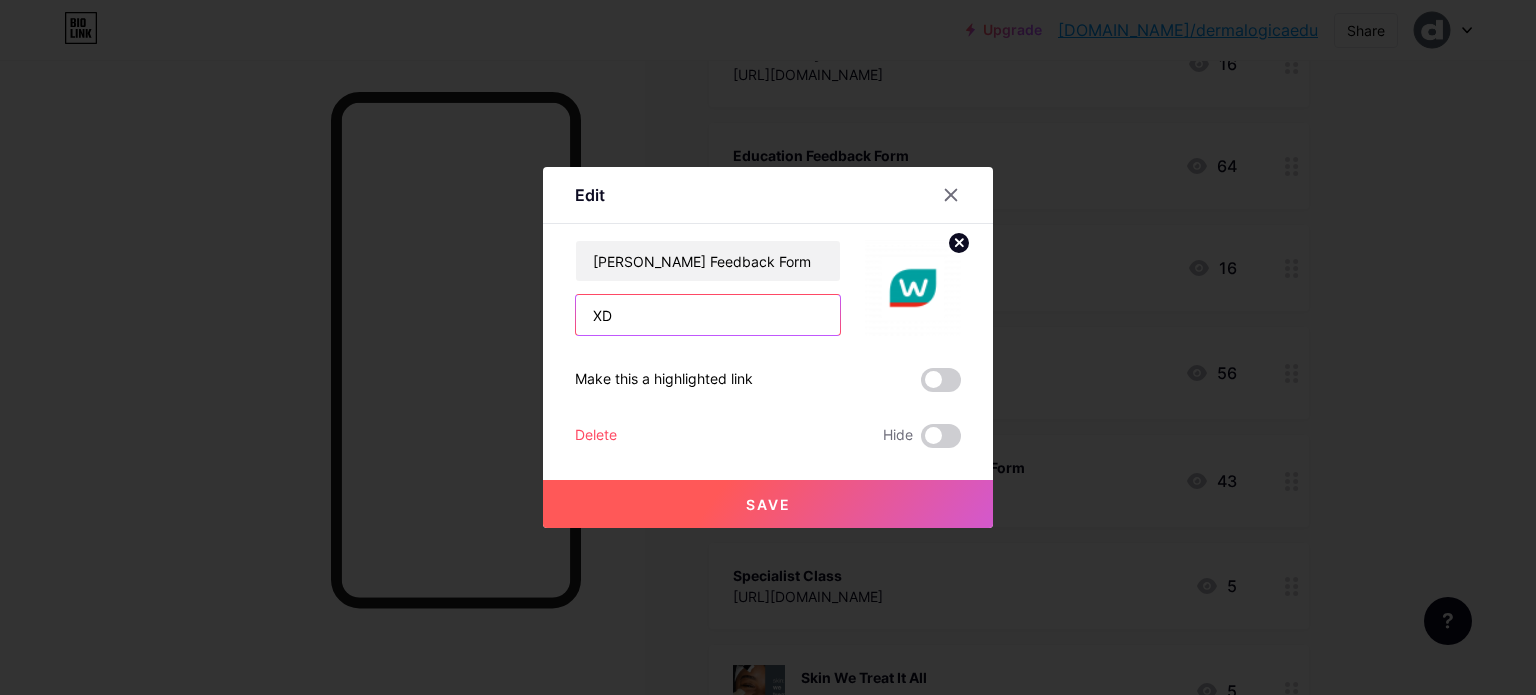 type on "X" 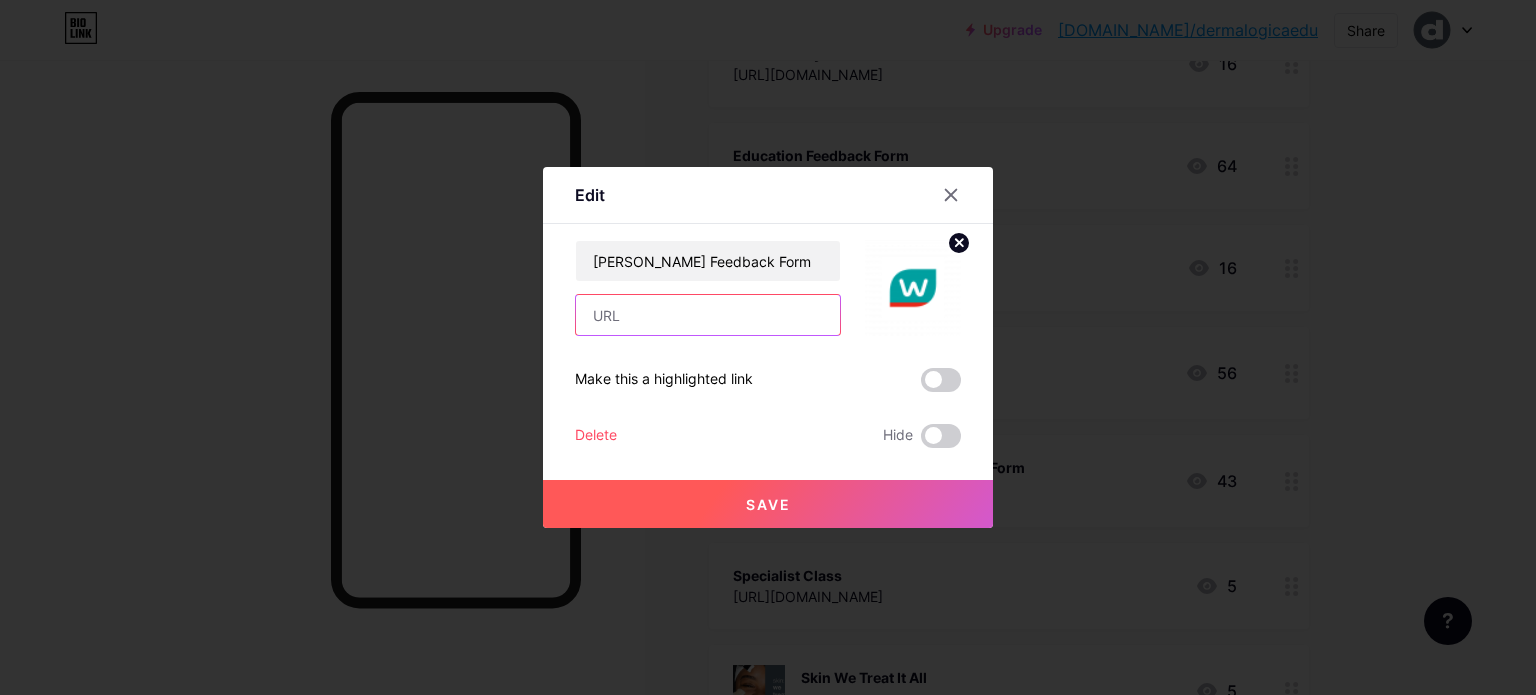 paste on "[URL][DOMAIN_NAME]" 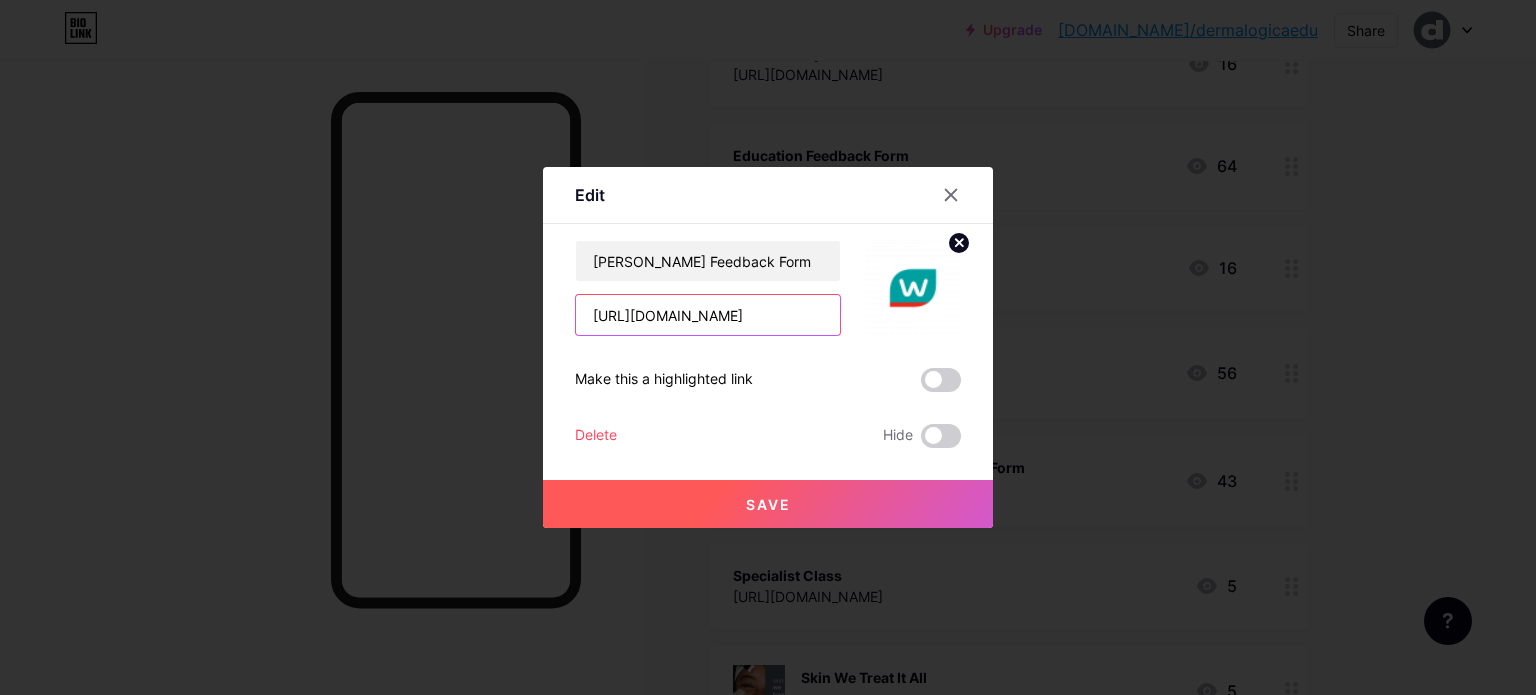 scroll, scrollTop: 0, scrollLeft: 24, axis: horizontal 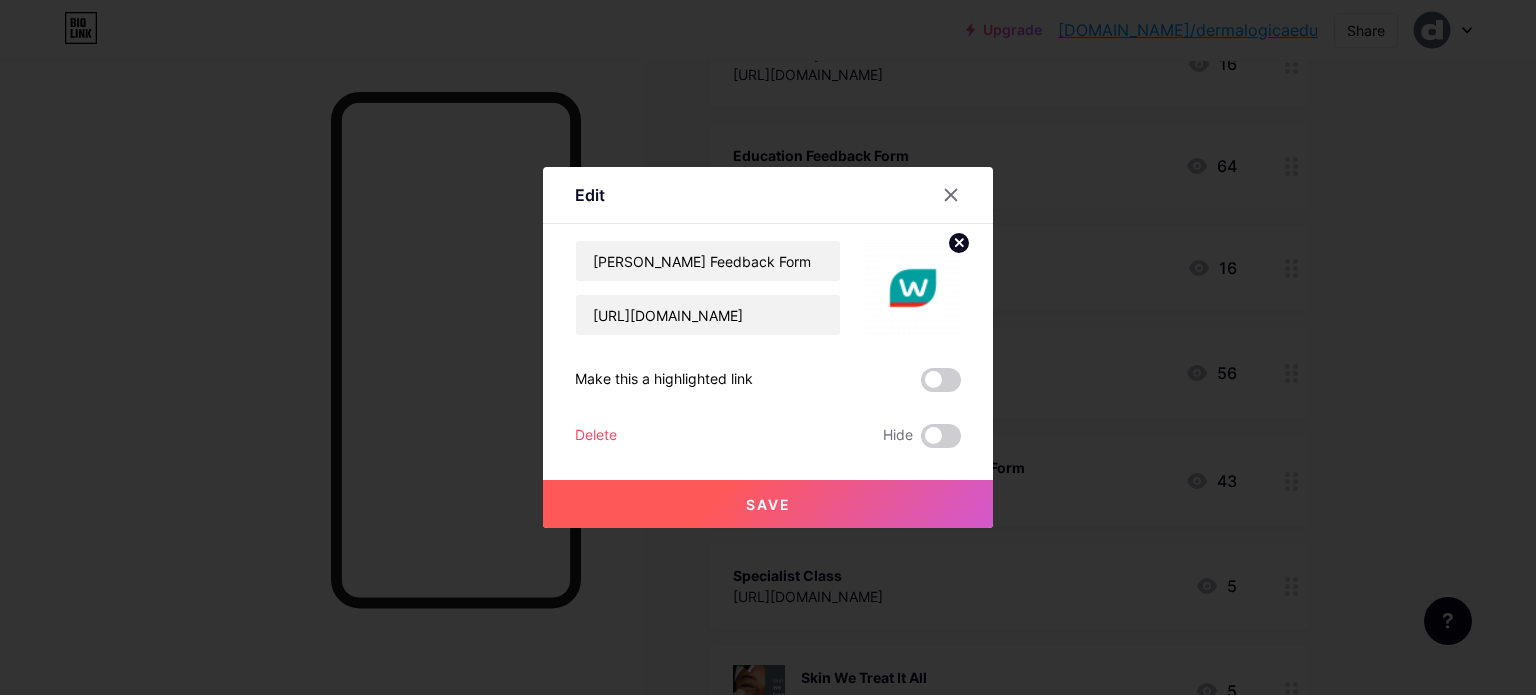 click on "Save" at bounding box center (768, 504) 